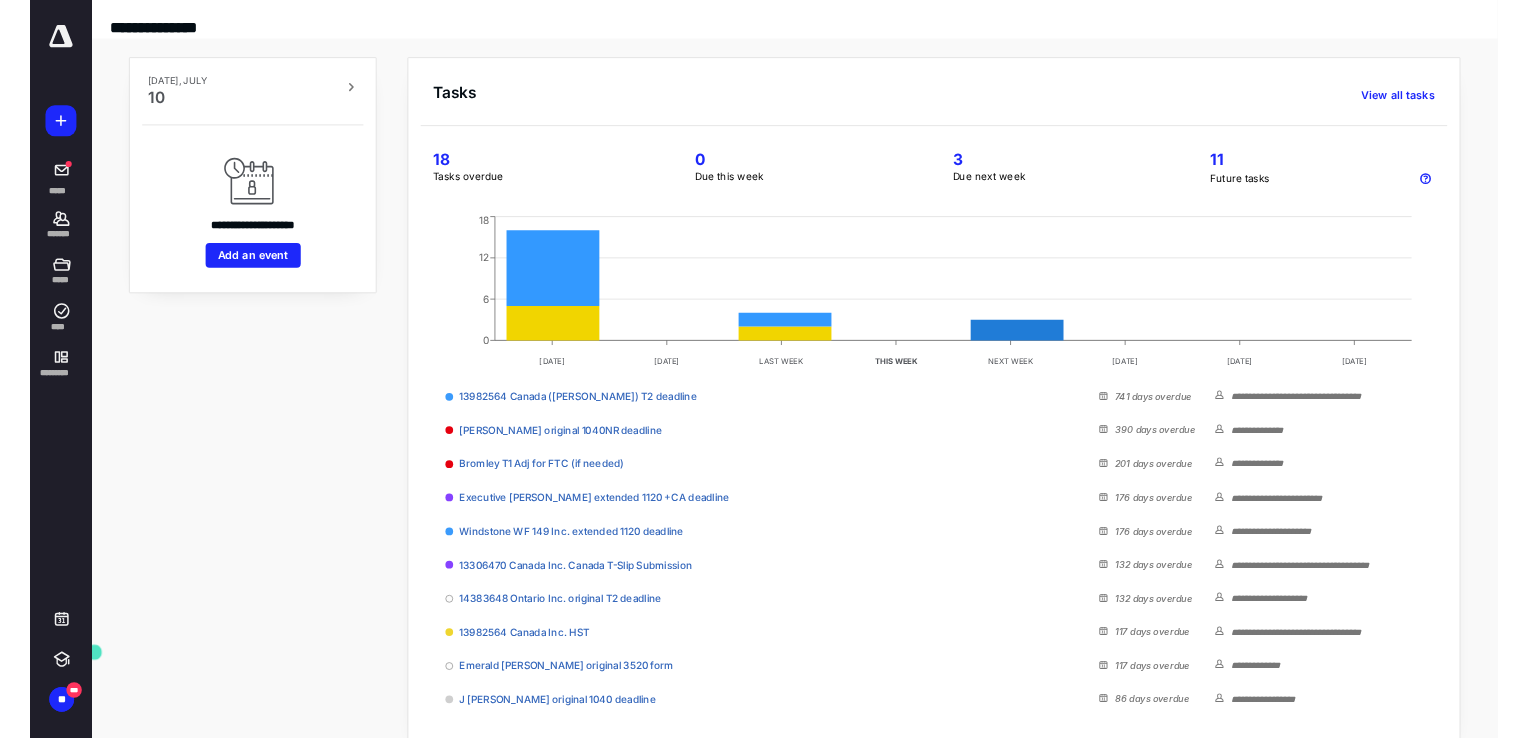 scroll, scrollTop: 0, scrollLeft: 0, axis: both 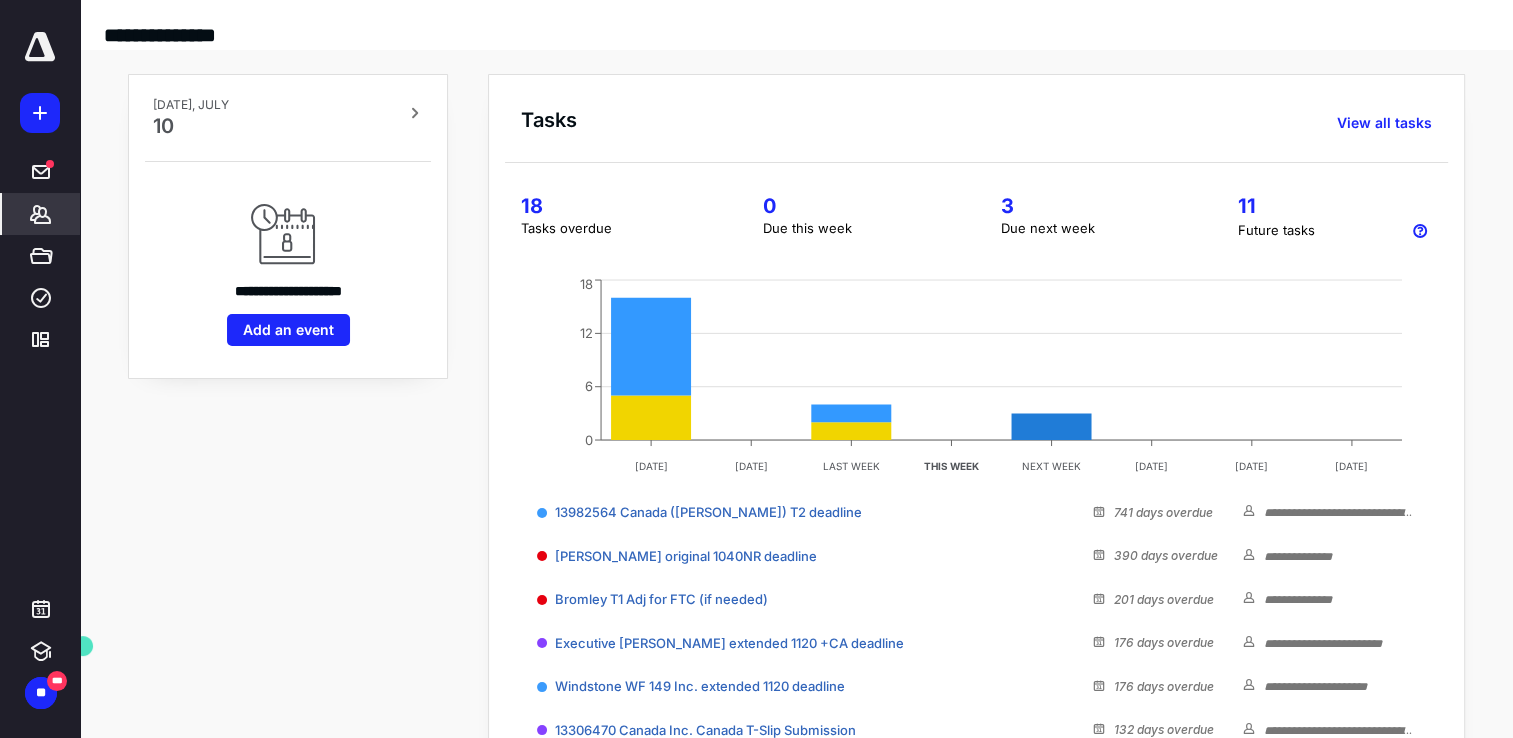 click on "*******" at bounding box center [41, 214] 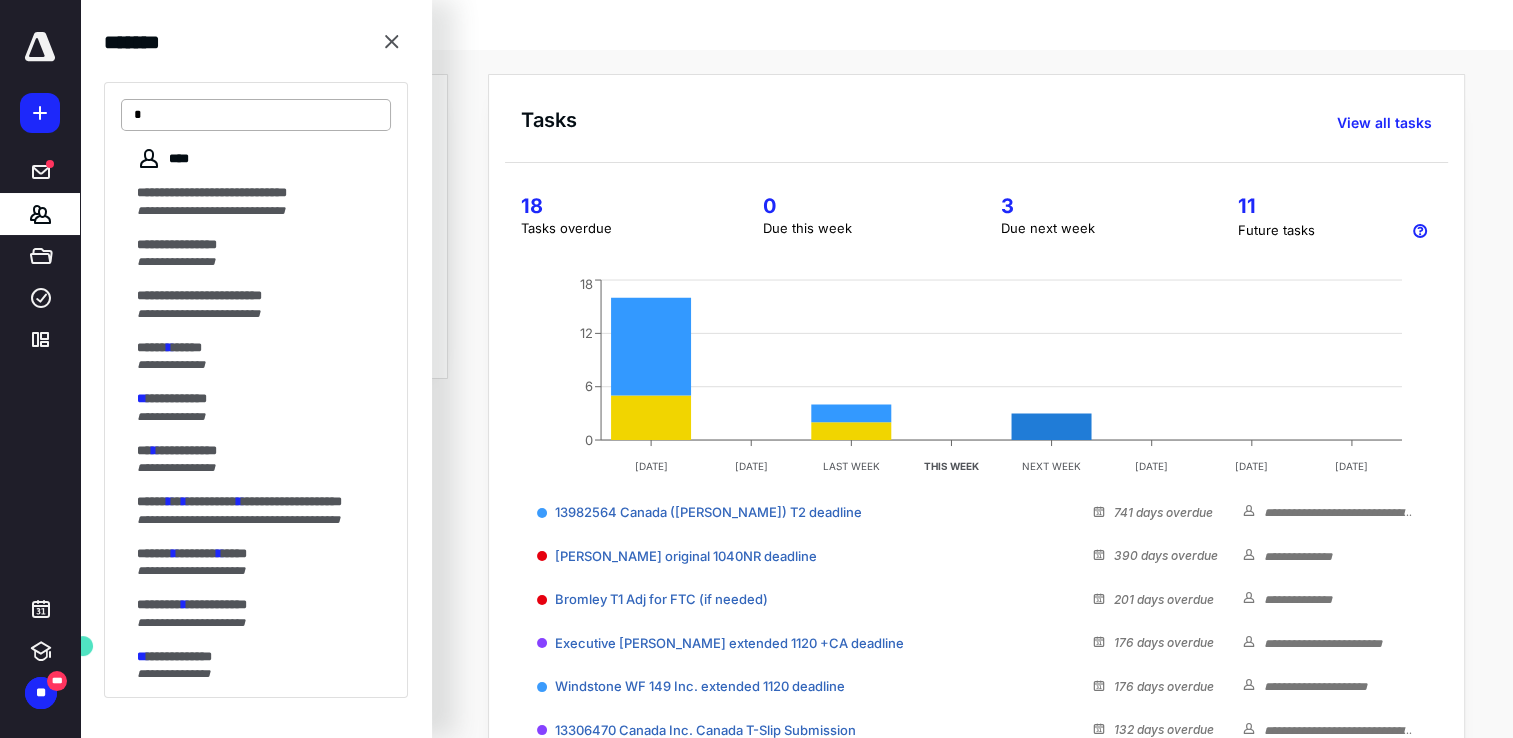 type on "*" 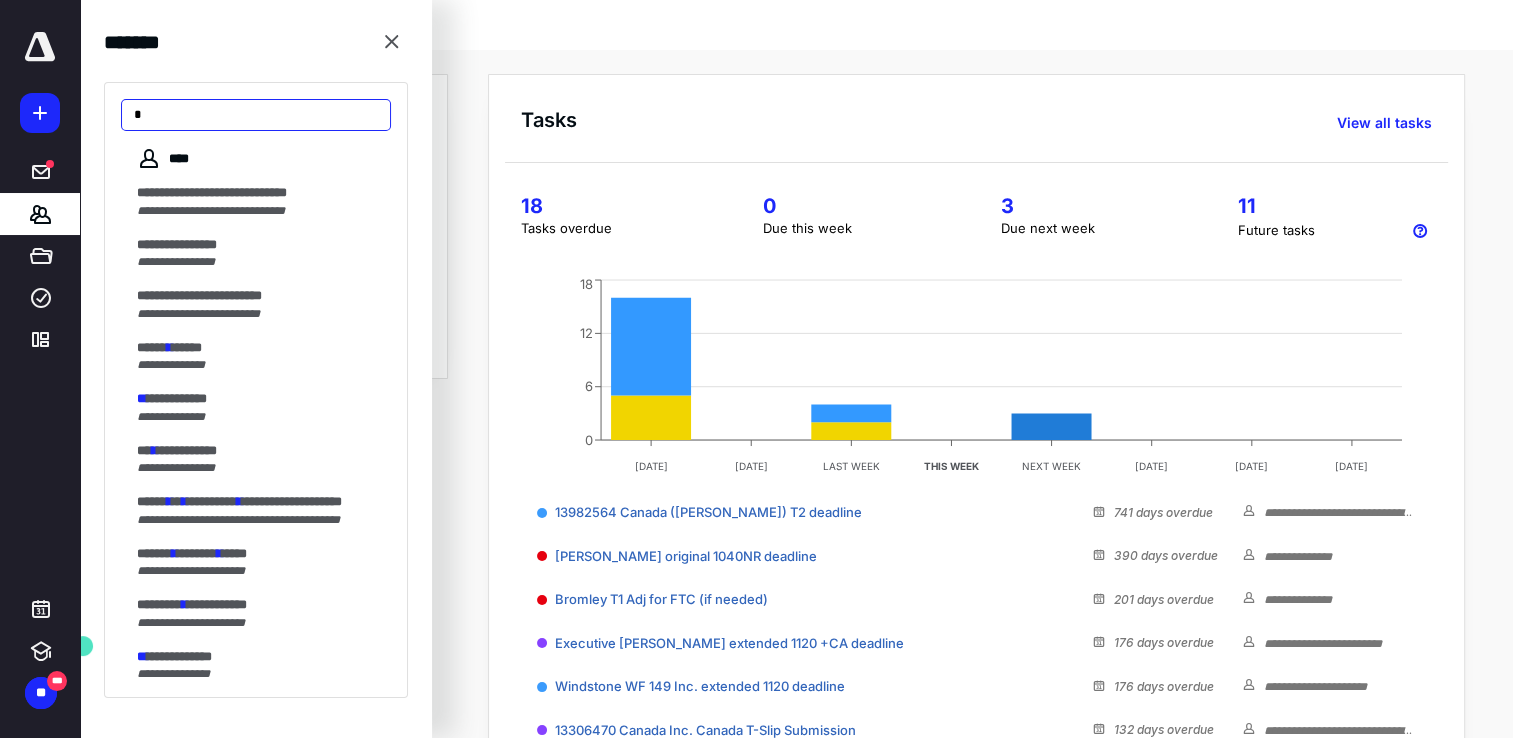 drag, startPoint x: 96, startPoint y: 115, endPoint x: 68, endPoint y: 115, distance: 28 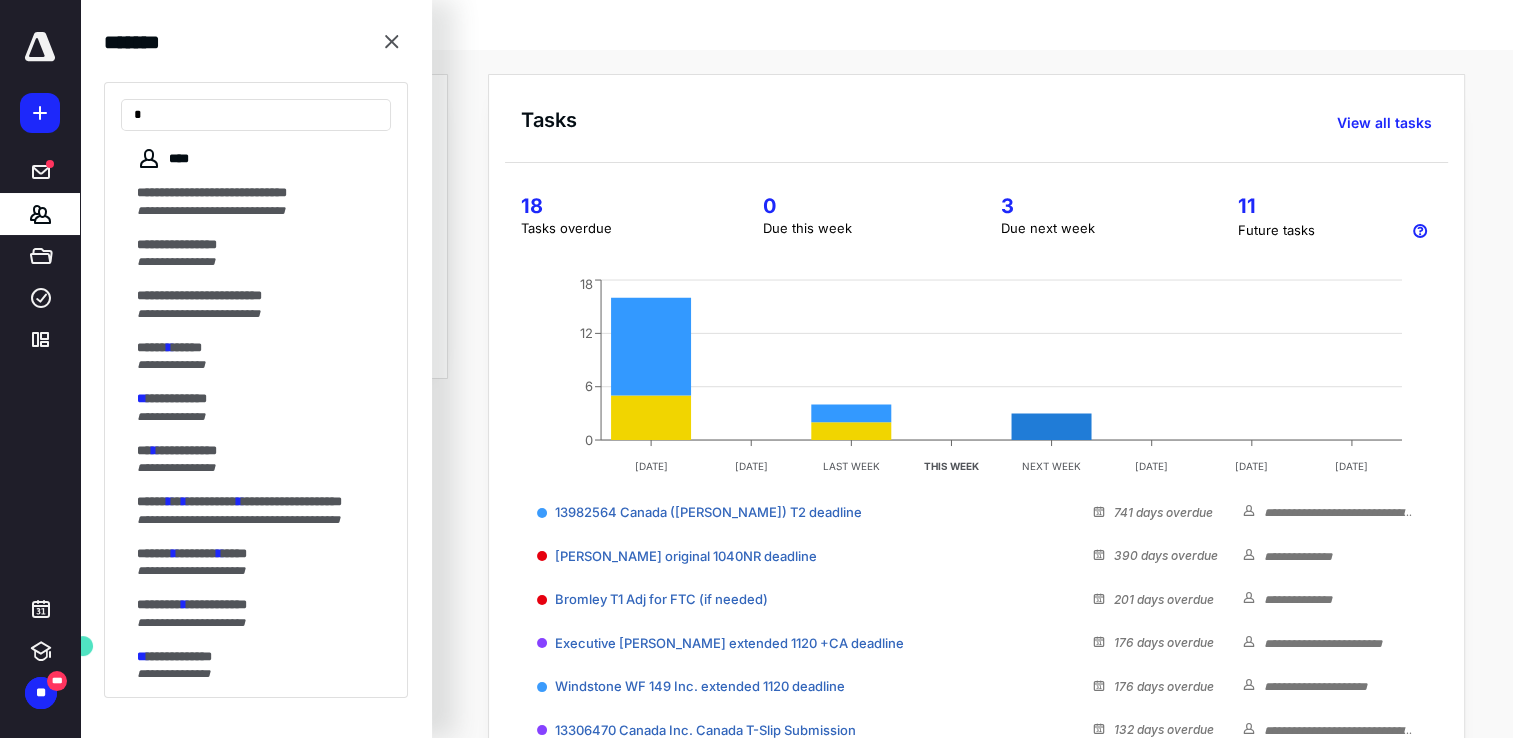 click on "**********" at bounding box center (756, 0) 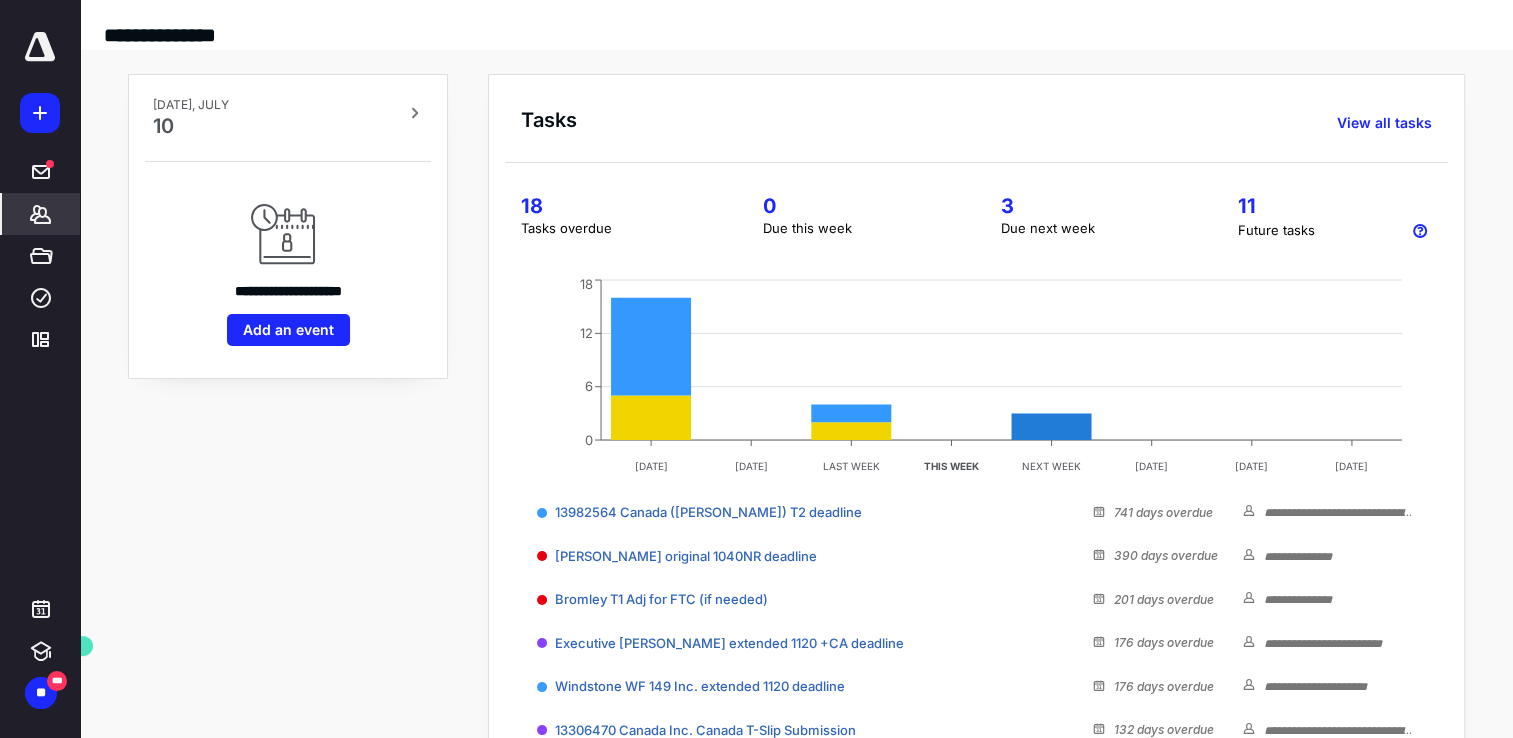 drag, startPoint x: 12, startPoint y: 213, endPoint x: 62, endPoint y: 222, distance: 50.803543 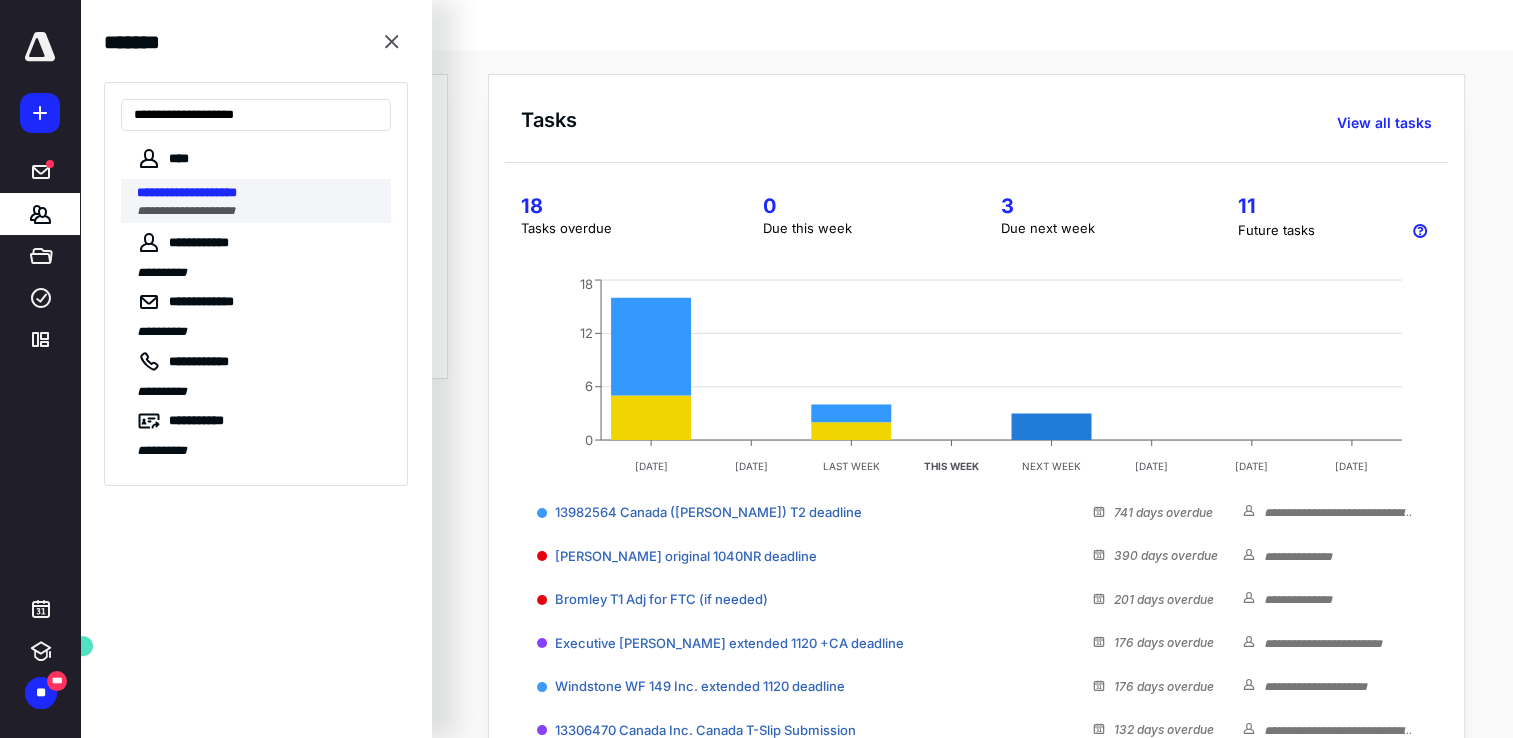 type on "**********" 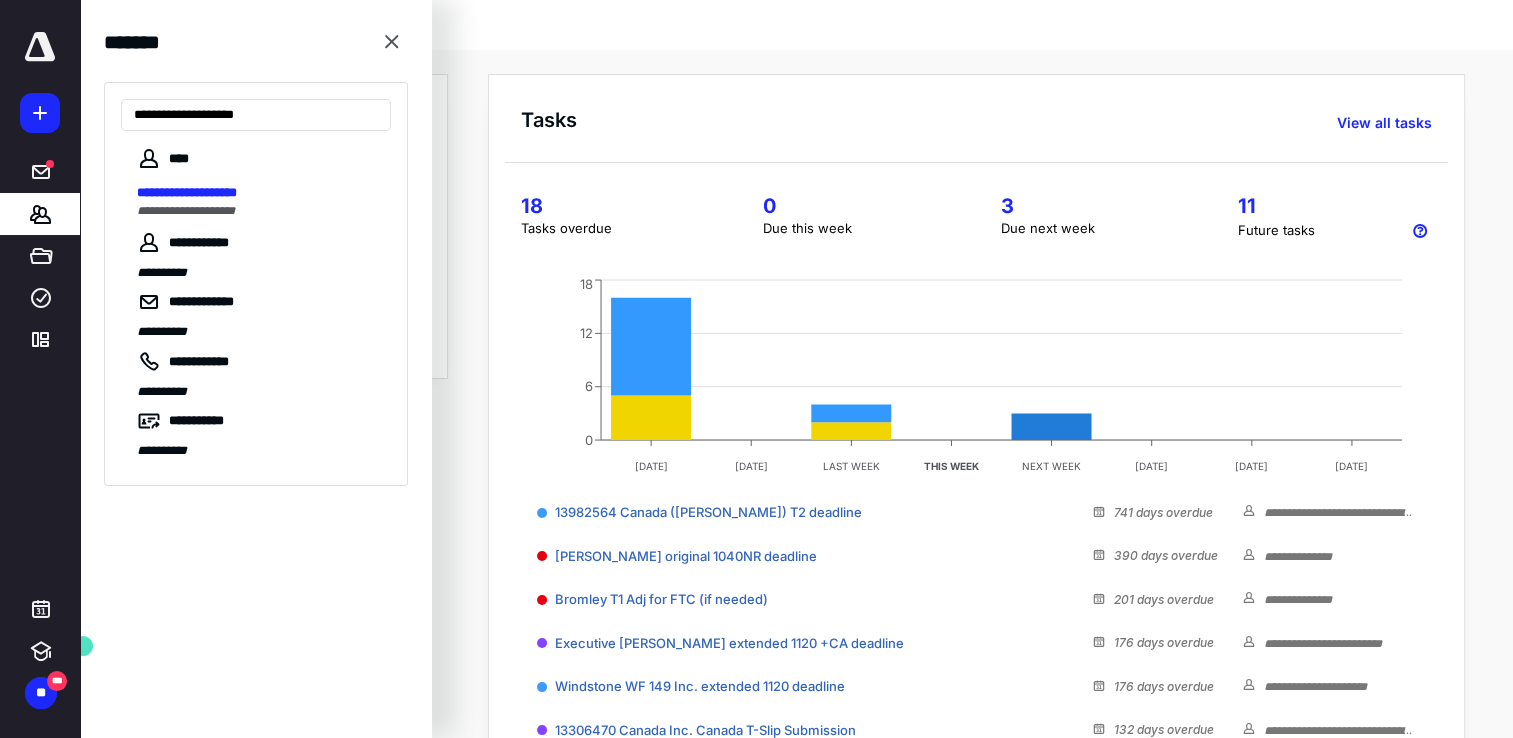 click on "**********" at bounding box center (256, 304) 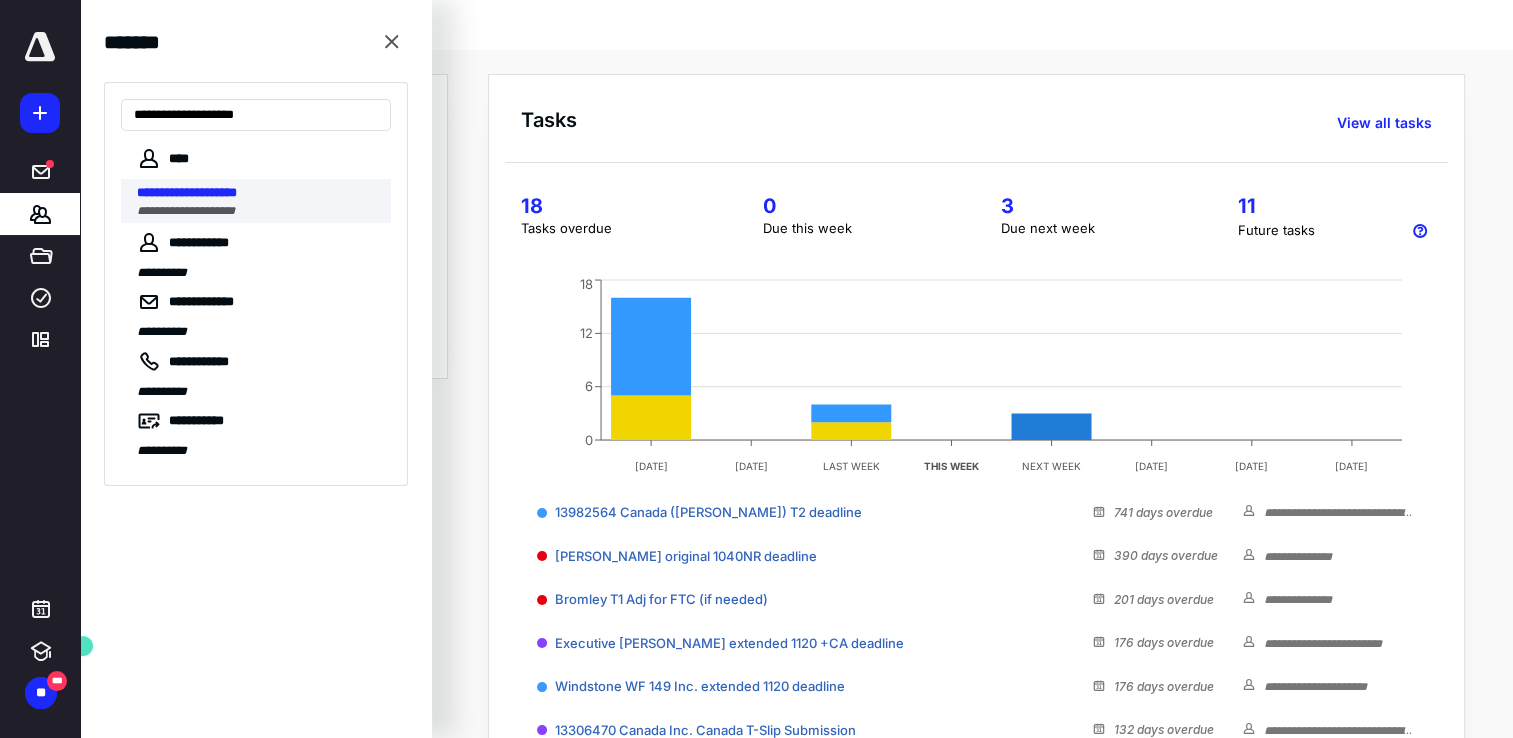 click on "**********" at bounding box center [187, 192] 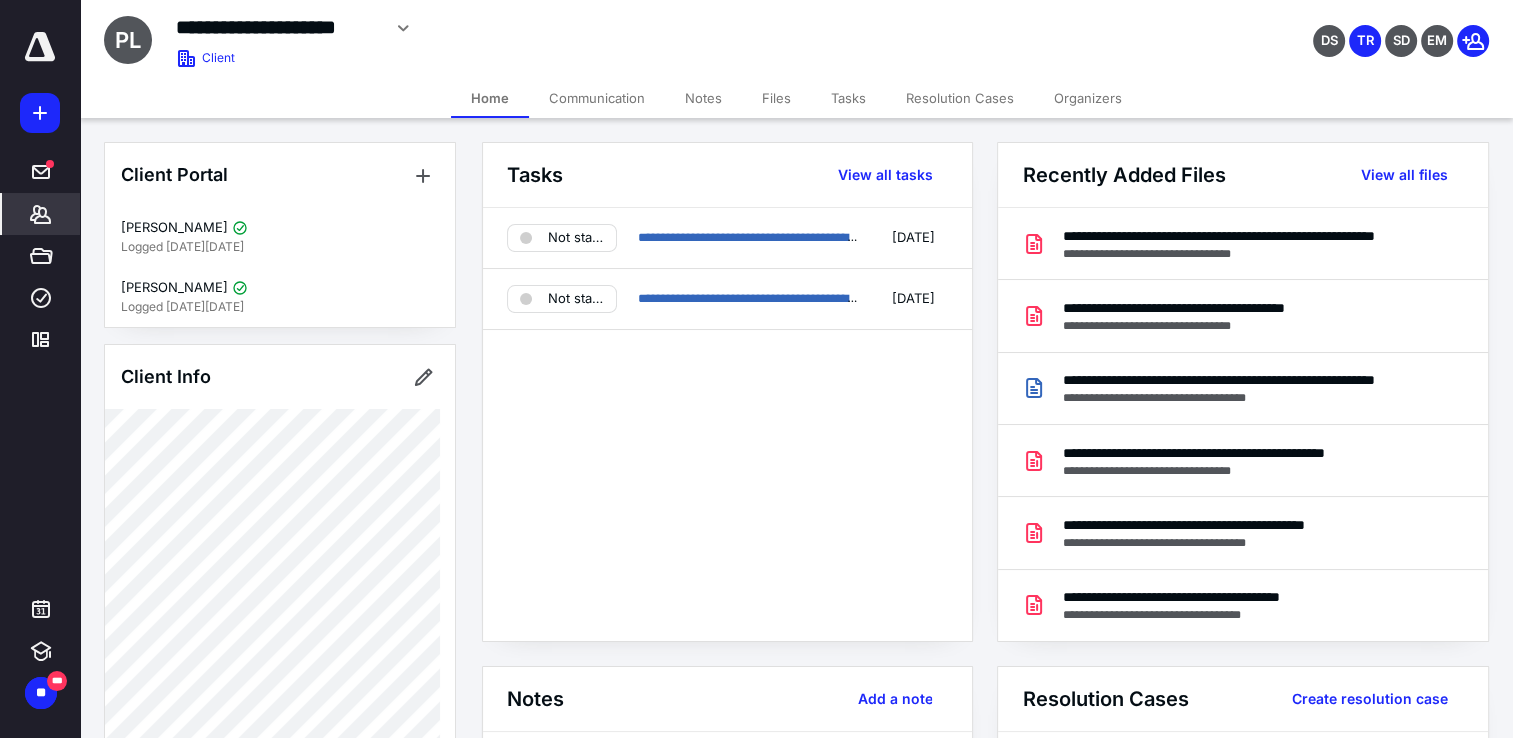 click on "Notes" at bounding box center [703, 98] 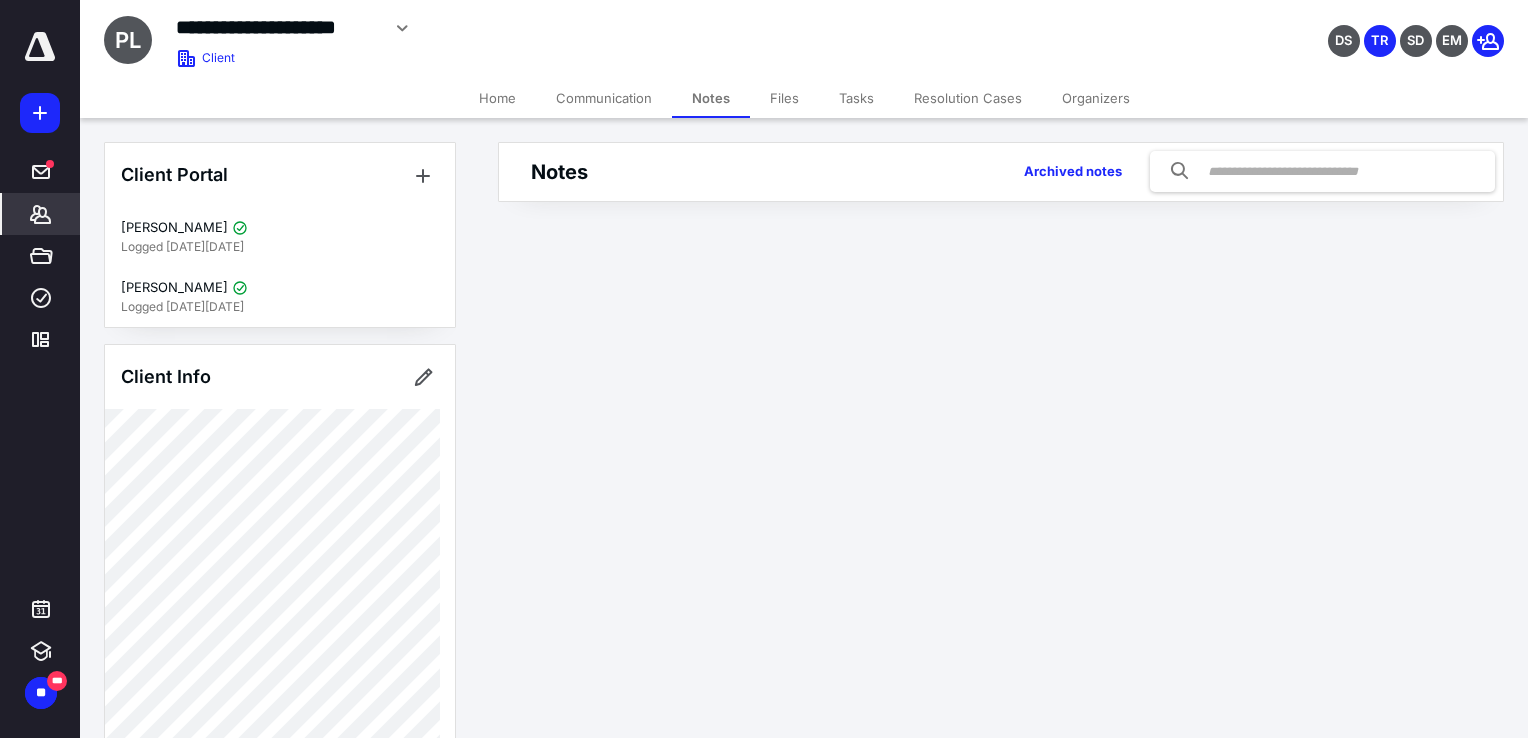 click on "Tasks" at bounding box center (856, 98) 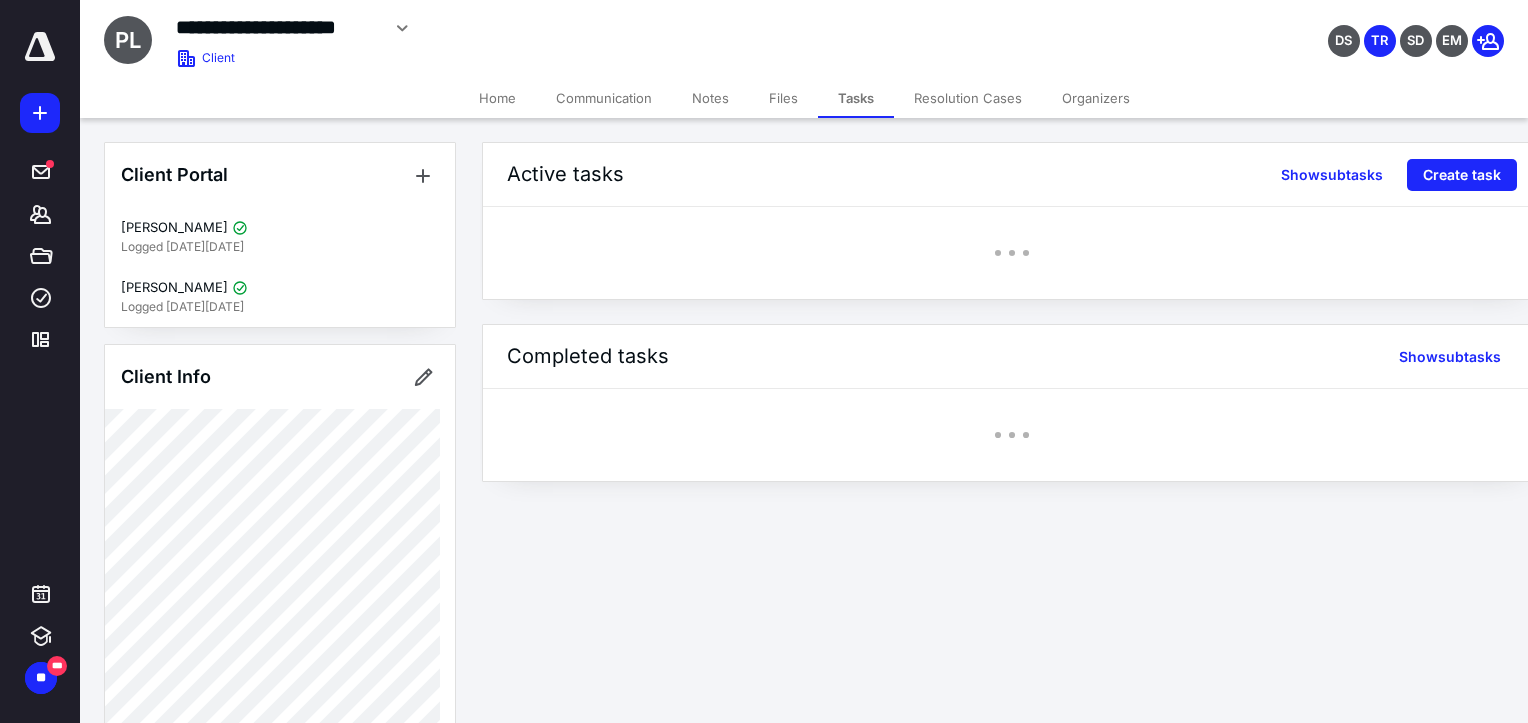 click on "Files" at bounding box center (783, 98) 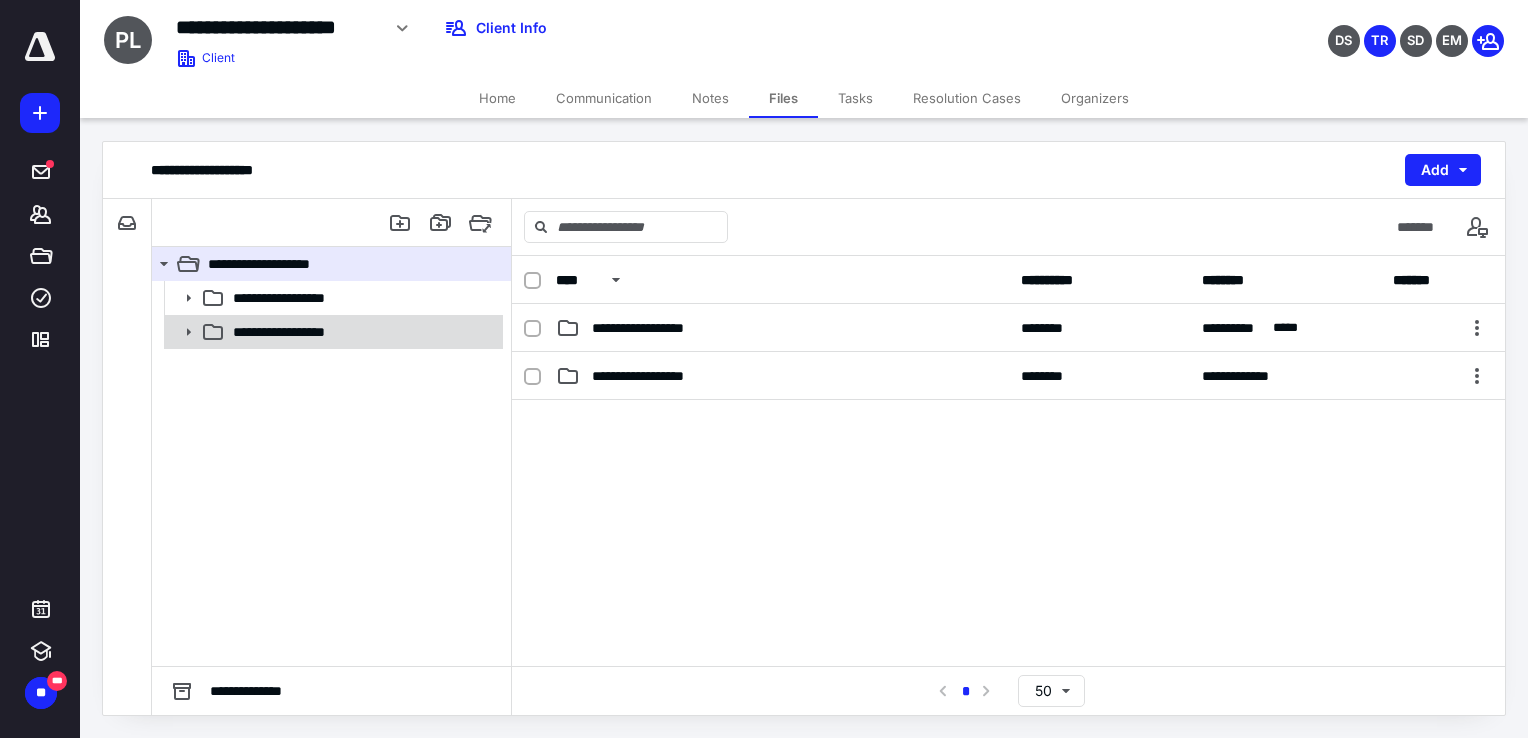 click 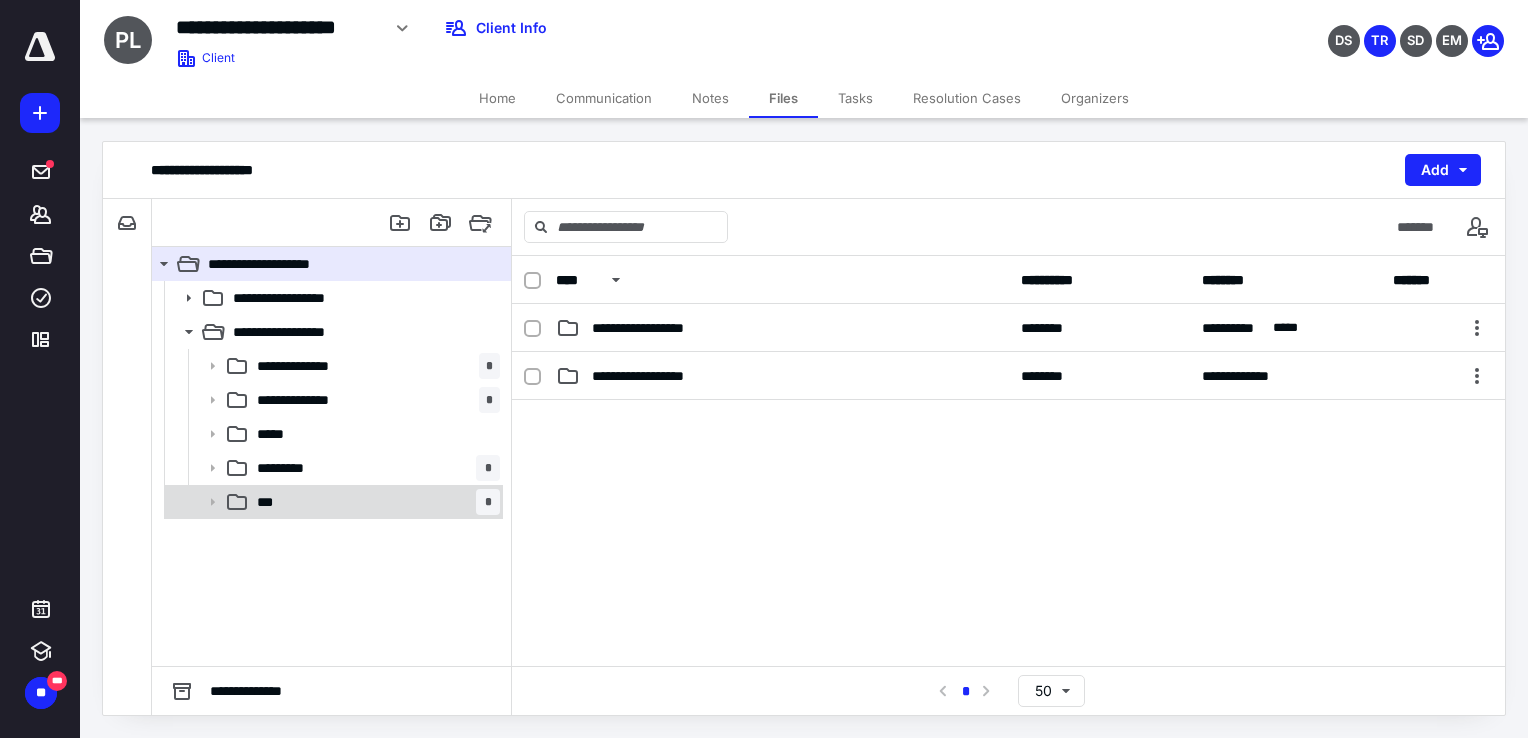 click on "*** *" at bounding box center (374, 502) 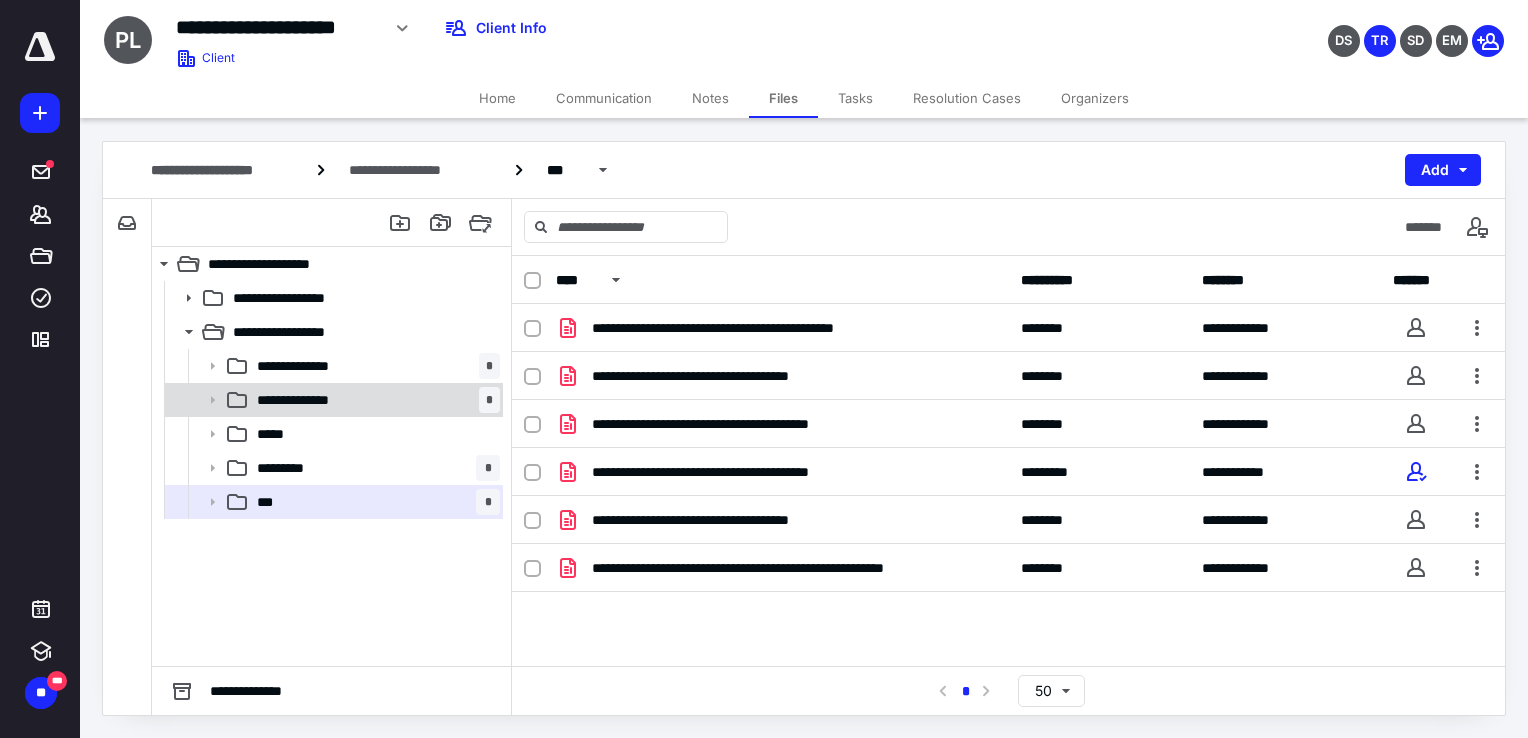 click on "**********" at bounding box center (312, 400) 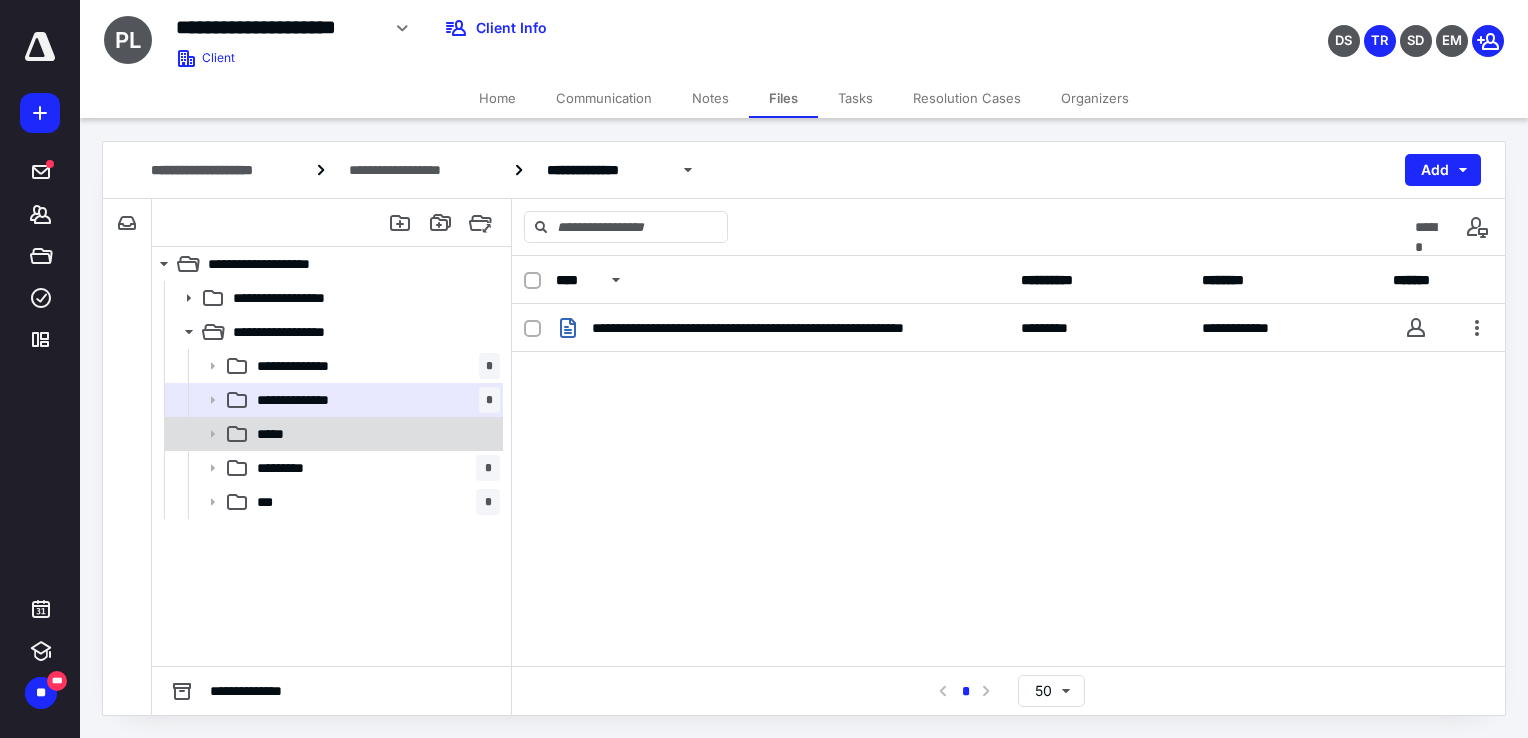 click on "*****" at bounding box center [374, 434] 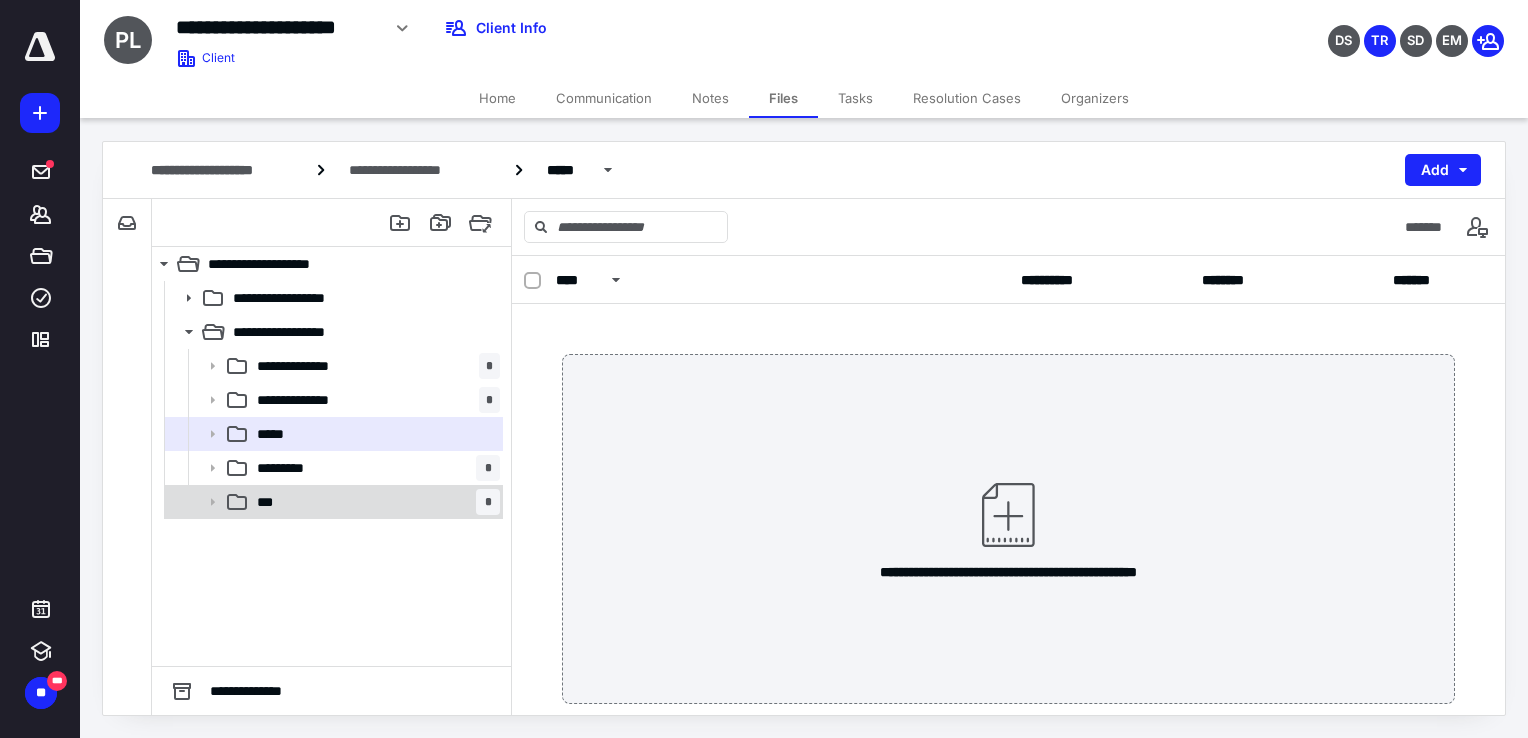 click on "*** *" at bounding box center (374, 502) 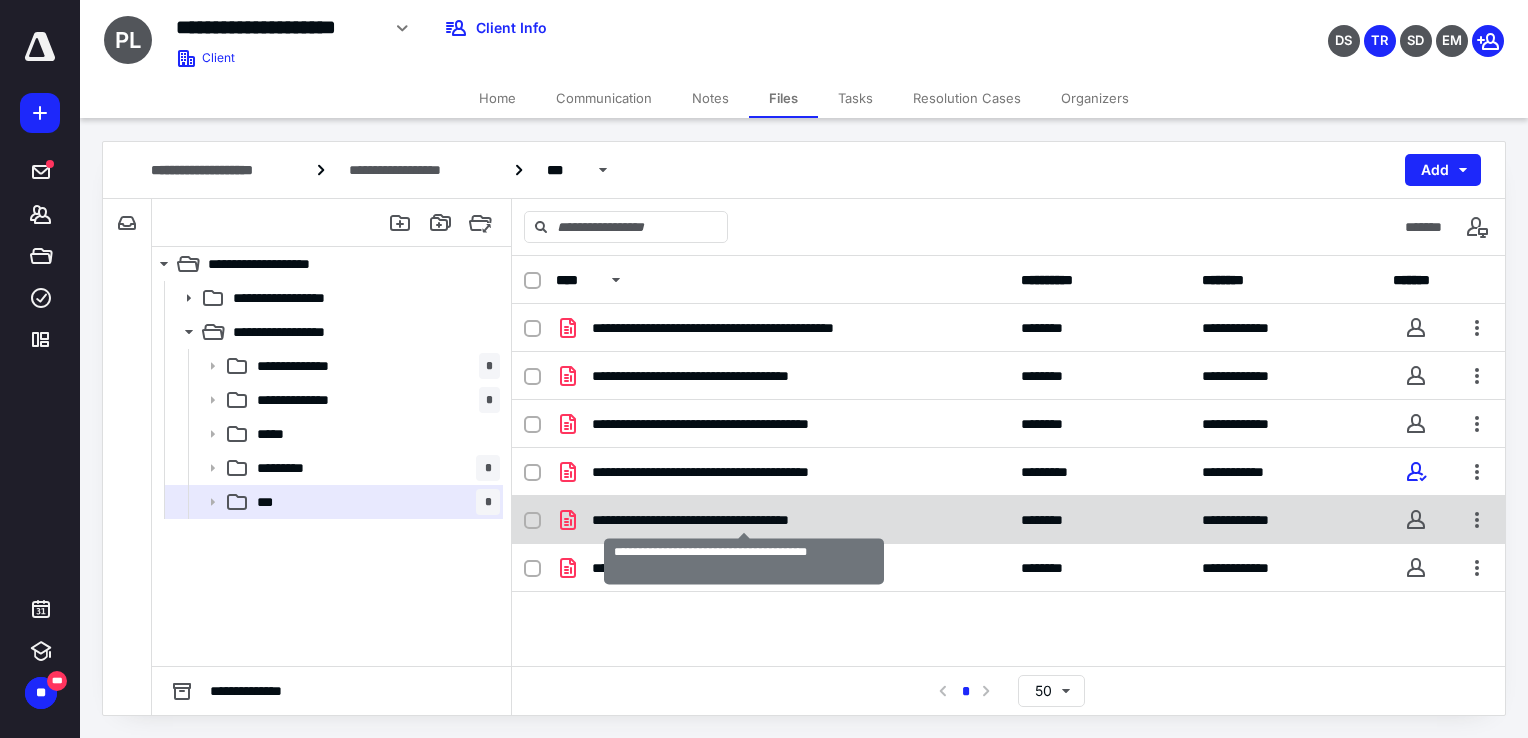 click on "**********" at bounding box center (744, 520) 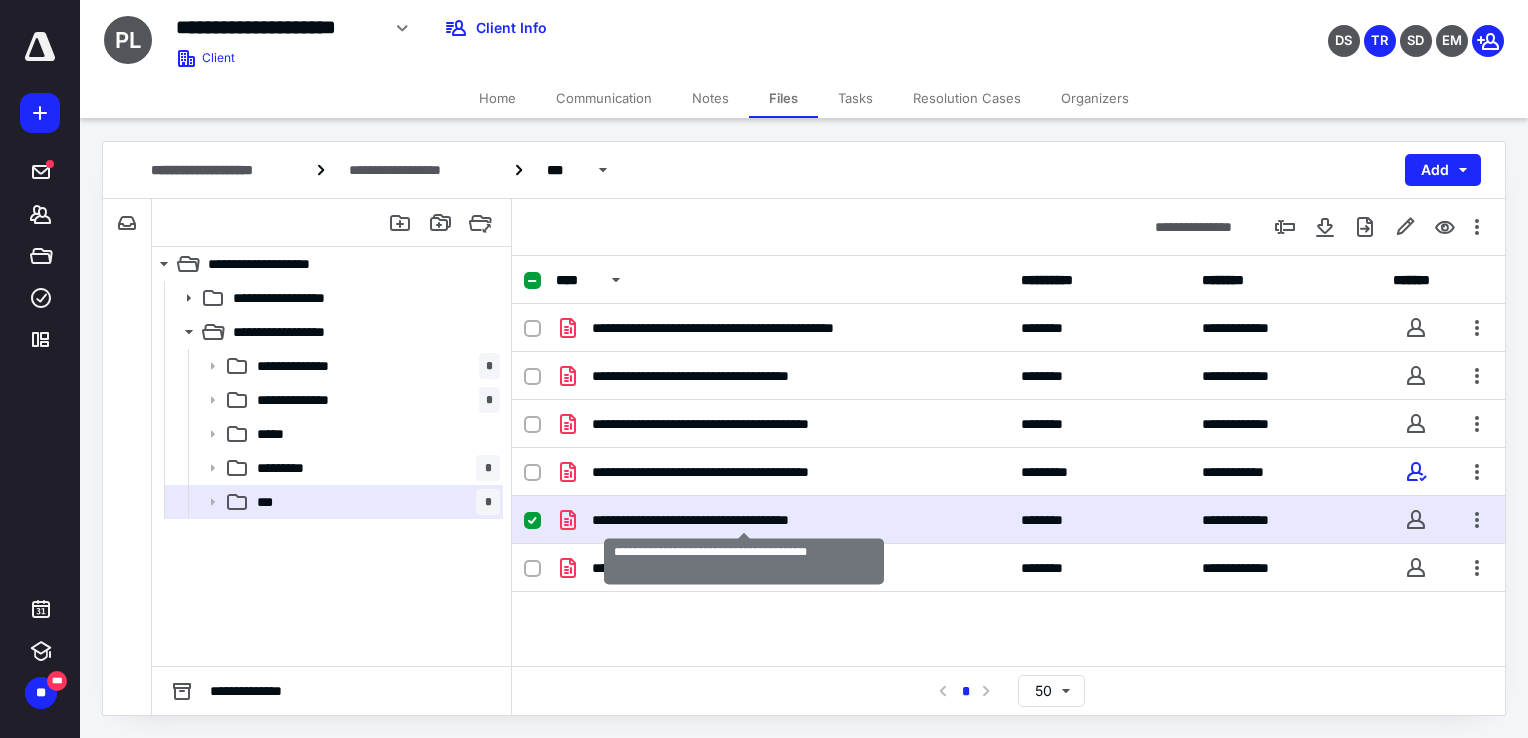 click on "**********" at bounding box center (744, 520) 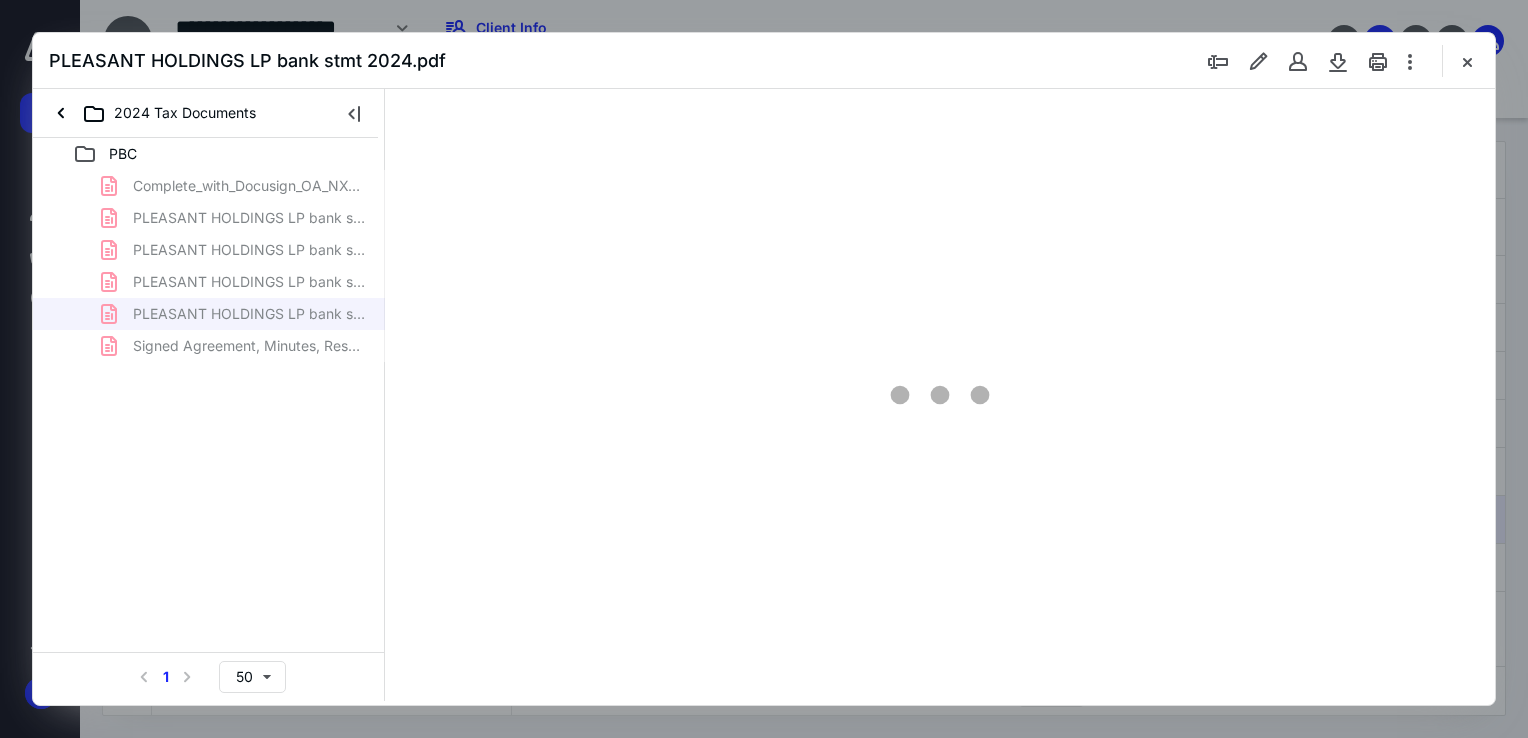 scroll, scrollTop: 0, scrollLeft: 0, axis: both 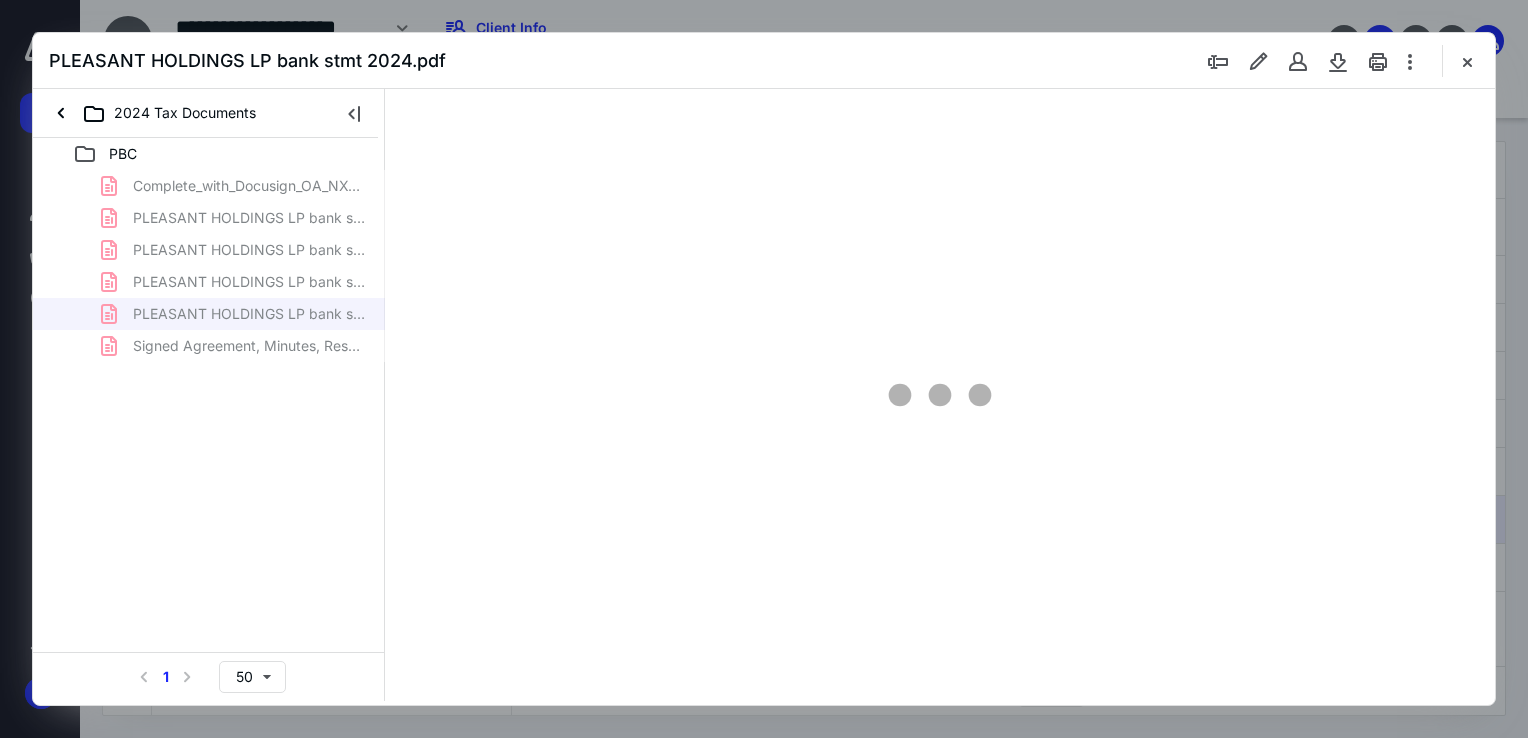 type on "68" 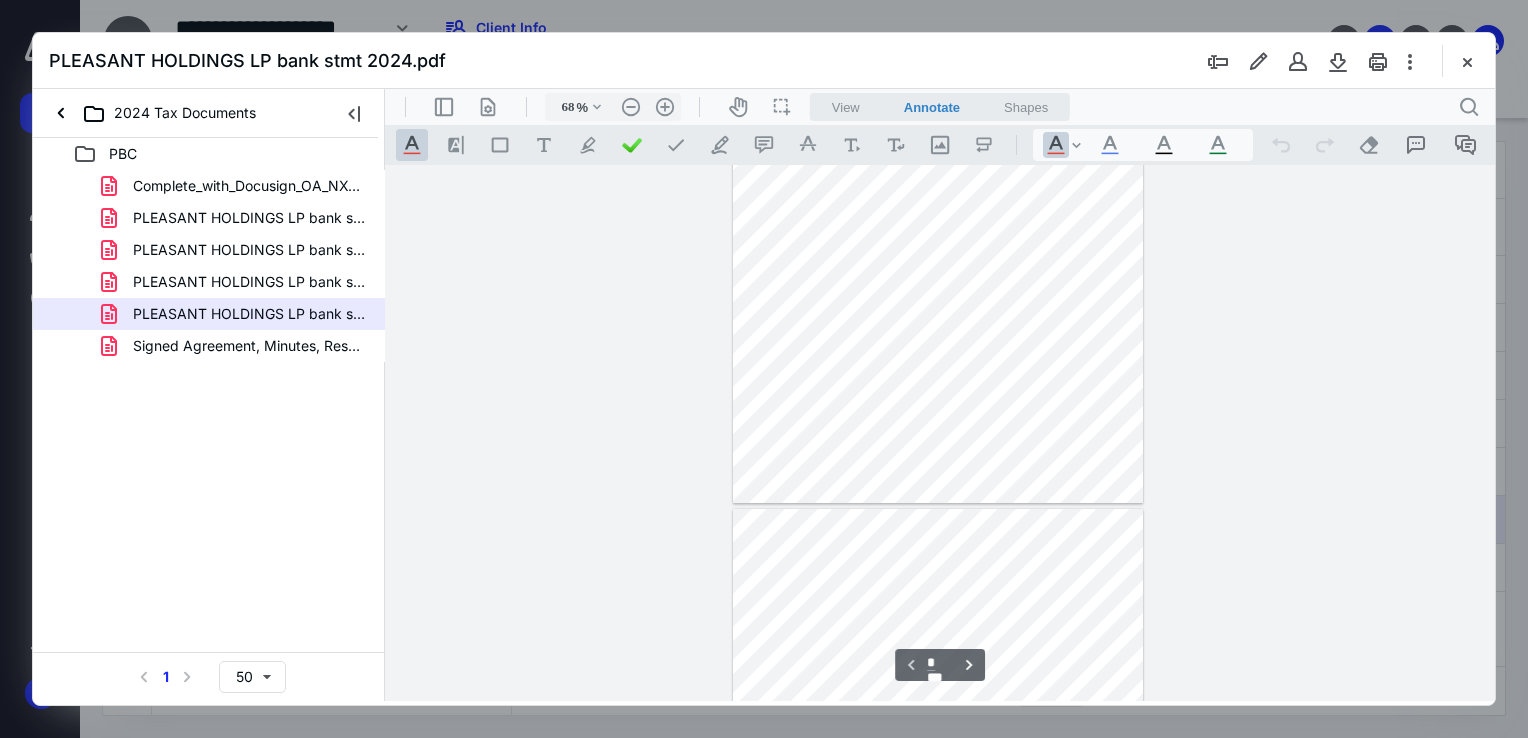 scroll, scrollTop: 379, scrollLeft: 0, axis: vertical 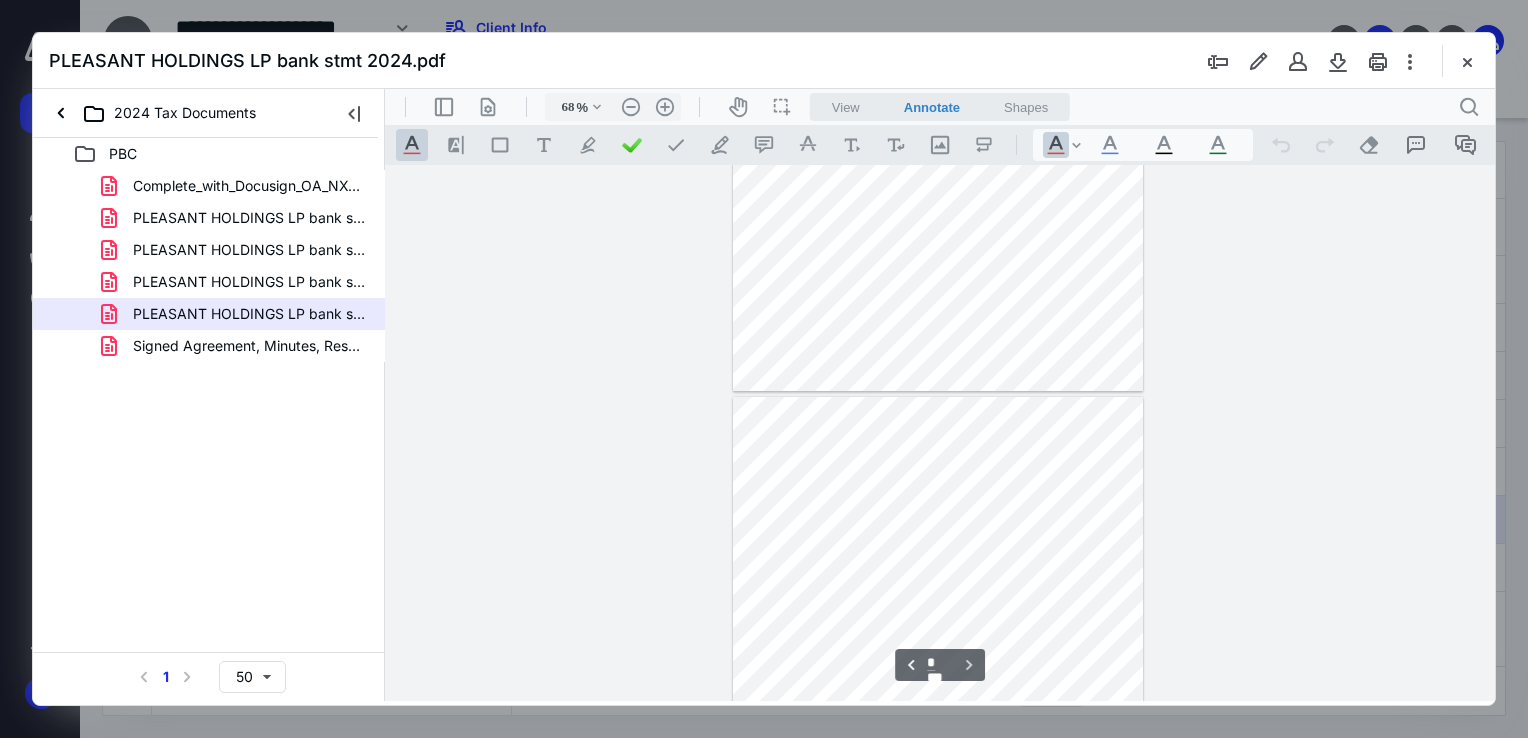 type on "*" 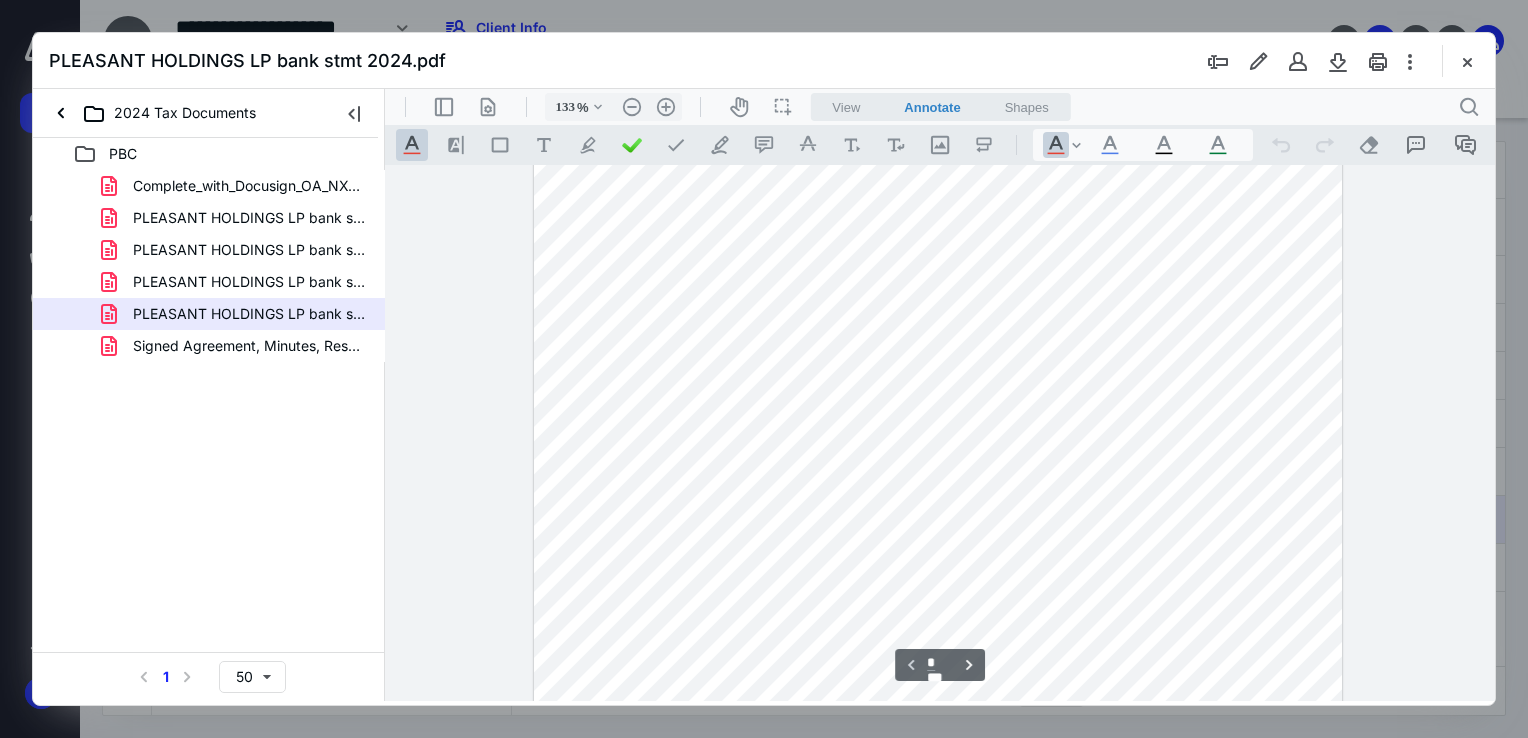 scroll, scrollTop: 446, scrollLeft: 0, axis: vertical 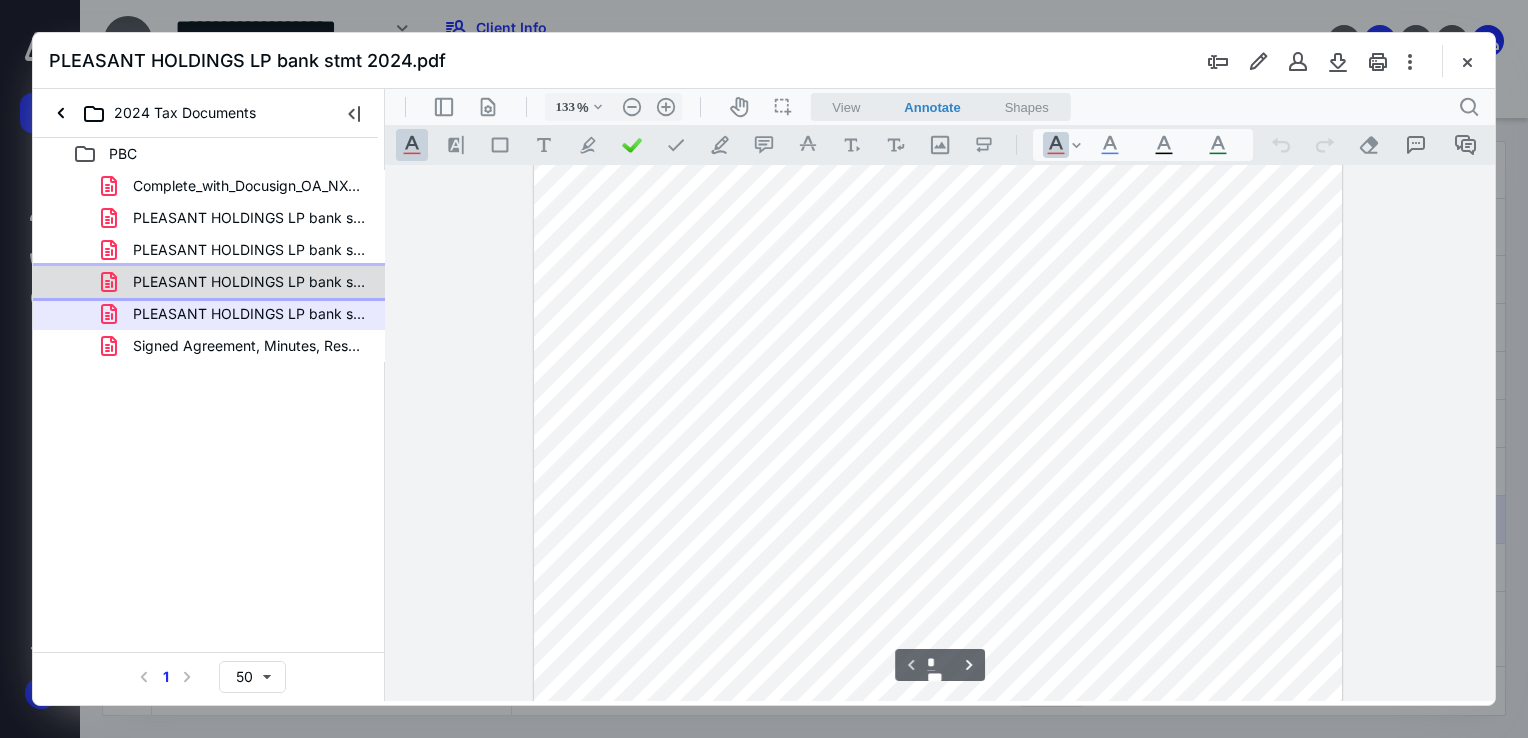 click on "PLEASANT HOLDINGS LP bank stmt 2024 (2).pdf" at bounding box center [249, 282] 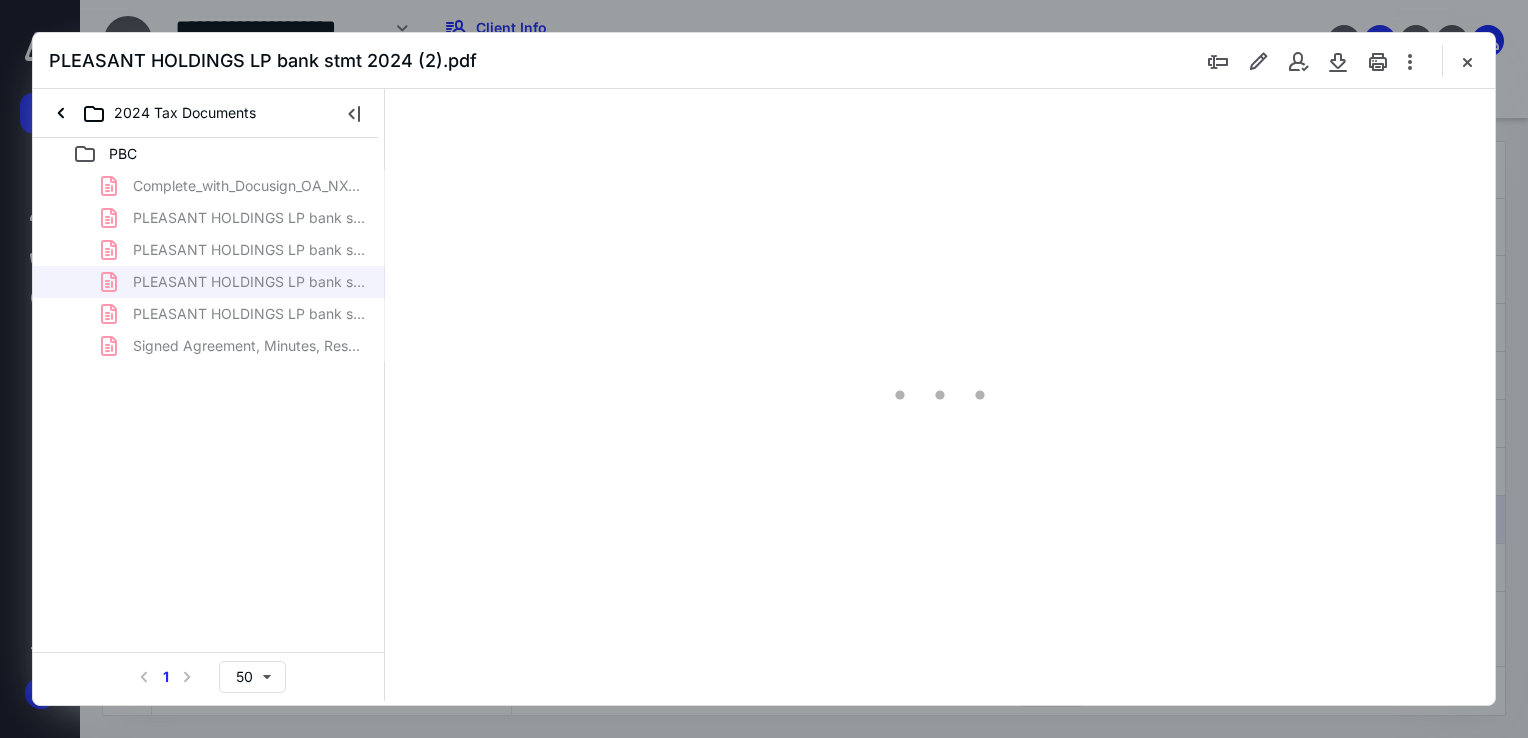 click on "Complete_with_Docusign_OA_NXT_PLEASANT_VENTU.pdf PLEASANT HOLDINGS LP bank stmt 2023.pdf PLEASANT HOLDINGS LP bank stmt 2024 (1).pdf PLEASANT HOLDINGS LP bank stmt 2024 (2).pdf PLEASANT HOLDINGS LP bank stmt 2024.pdf Signed Agreement, Minutes, Resolutions, & Designations.pdf" at bounding box center (209, 266) 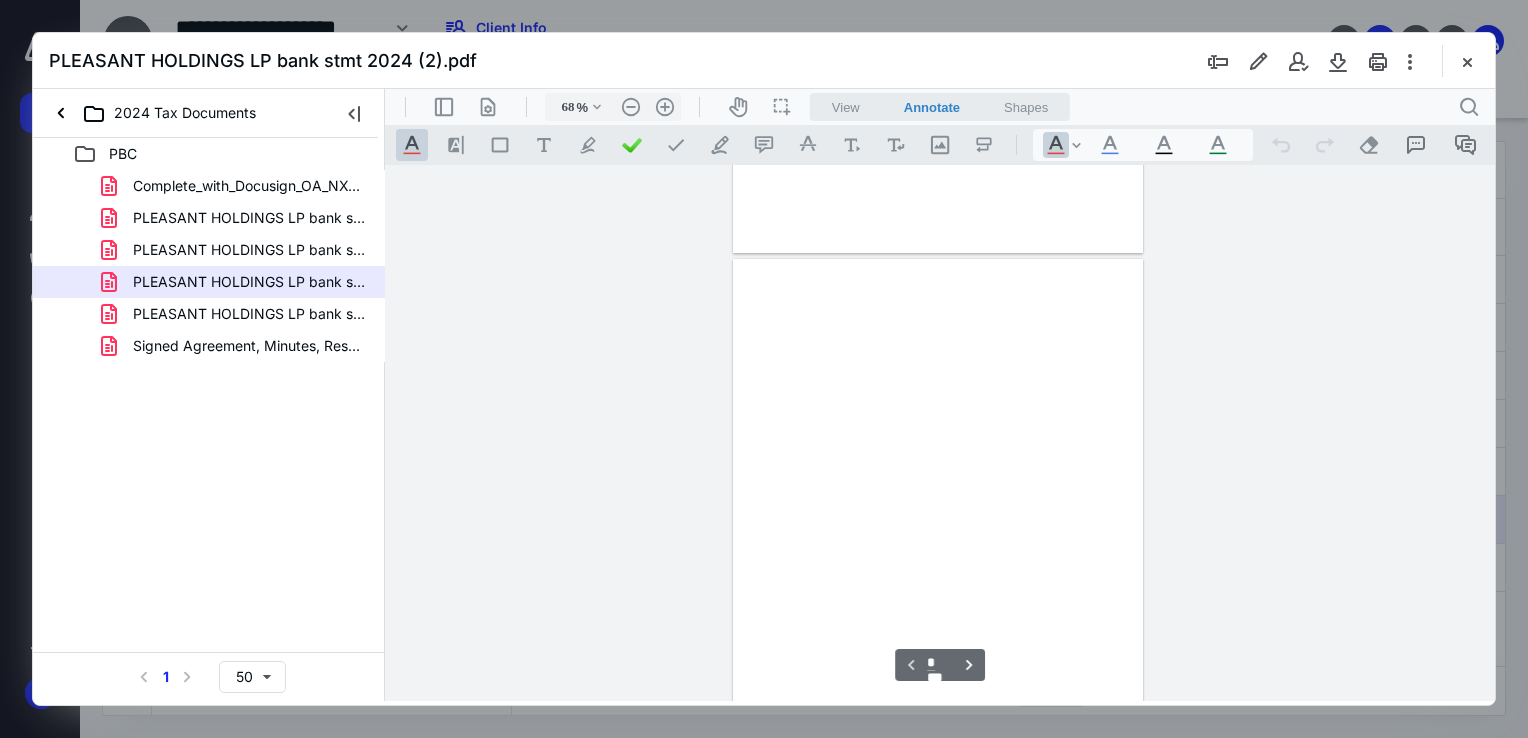 scroll, scrollTop: 79, scrollLeft: 0, axis: vertical 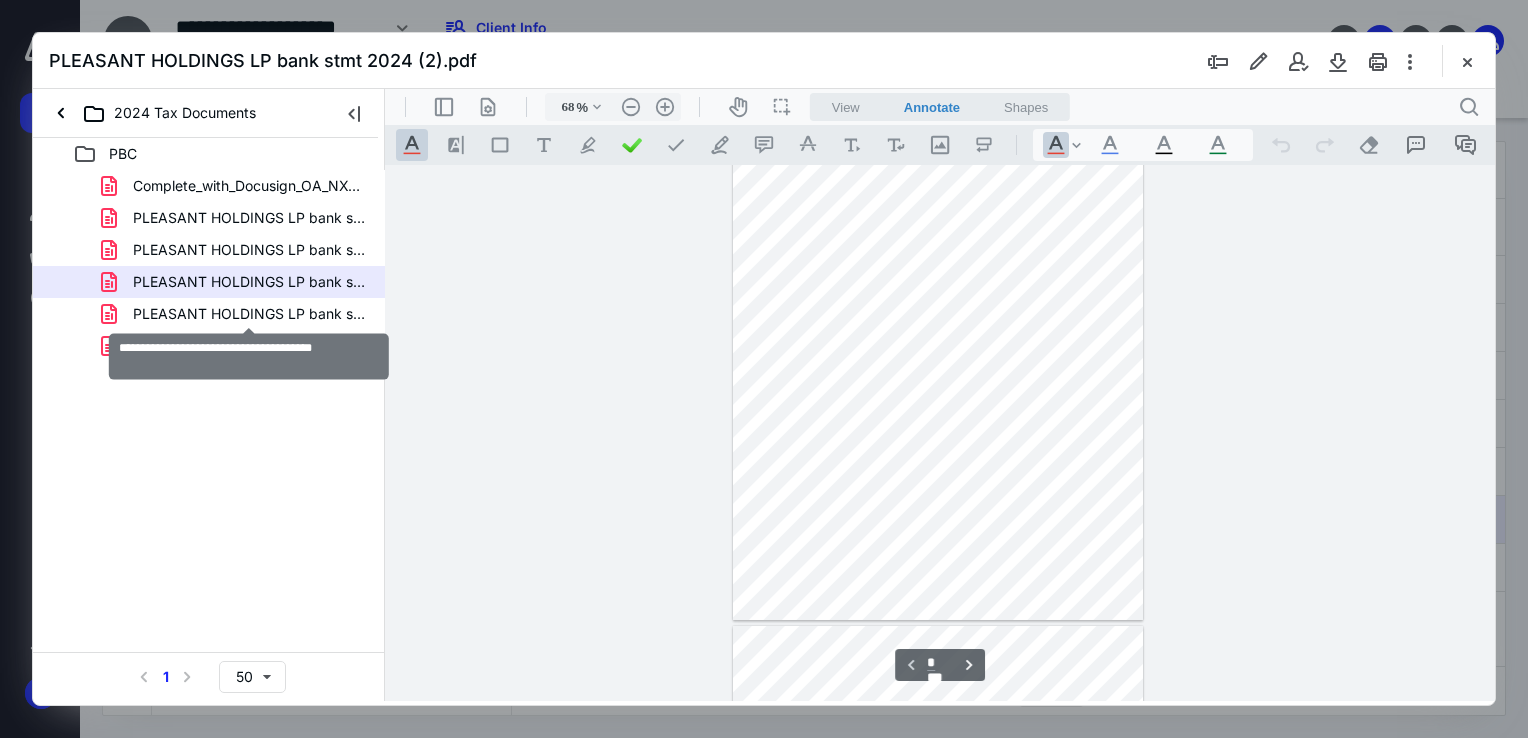 click on "PLEASANT HOLDINGS LP bank stmt 2024.pdf" at bounding box center [249, 314] 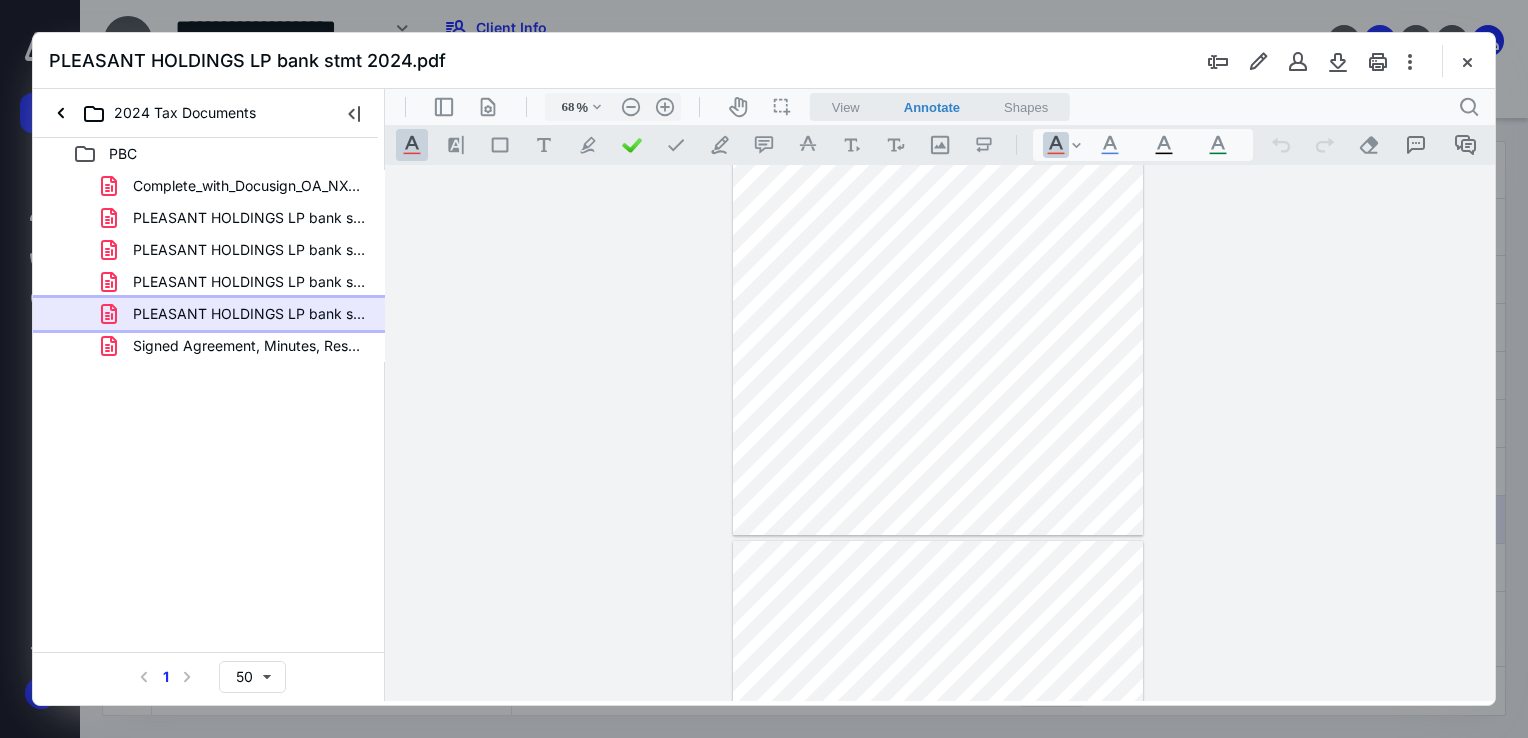 scroll, scrollTop: 0, scrollLeft: 0, axis: both 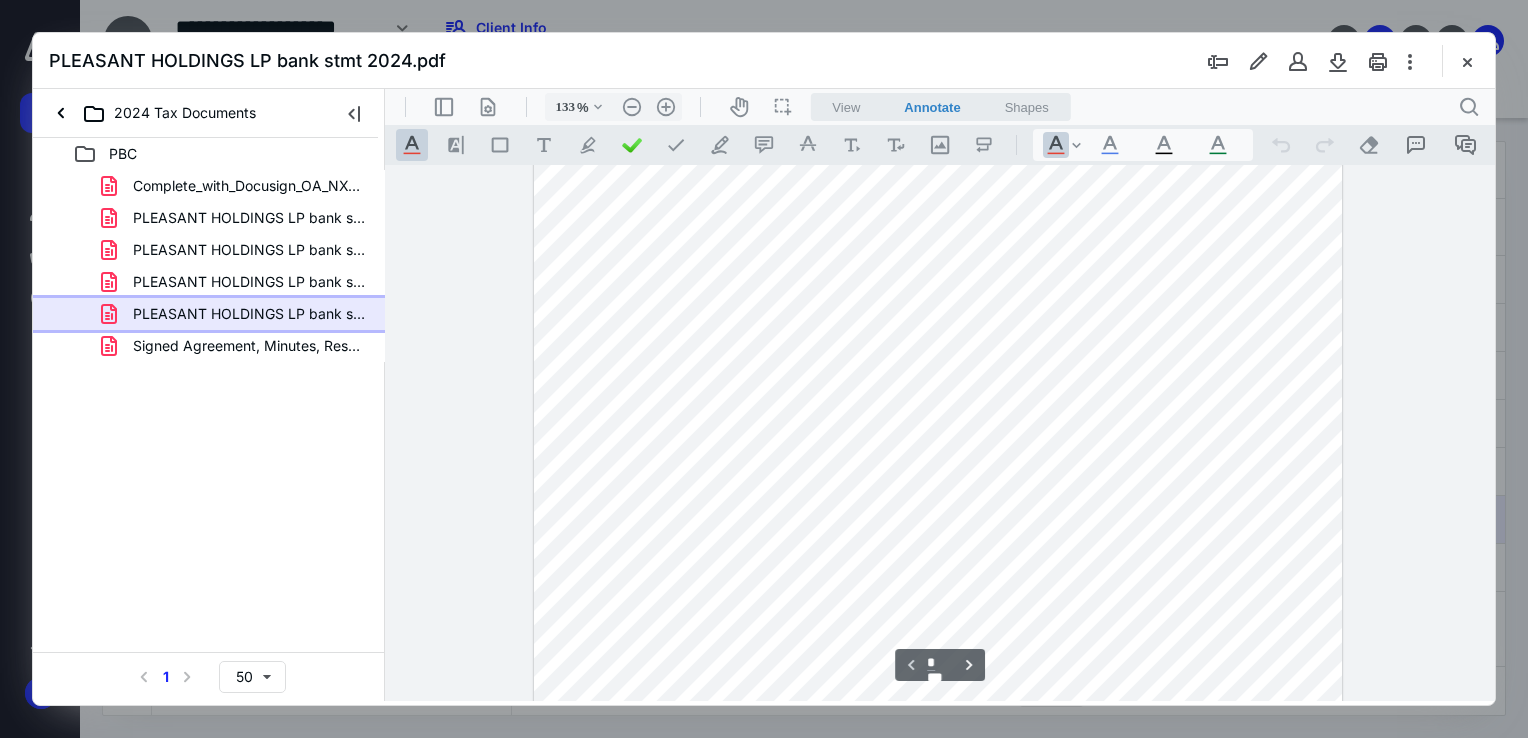 type on "158" 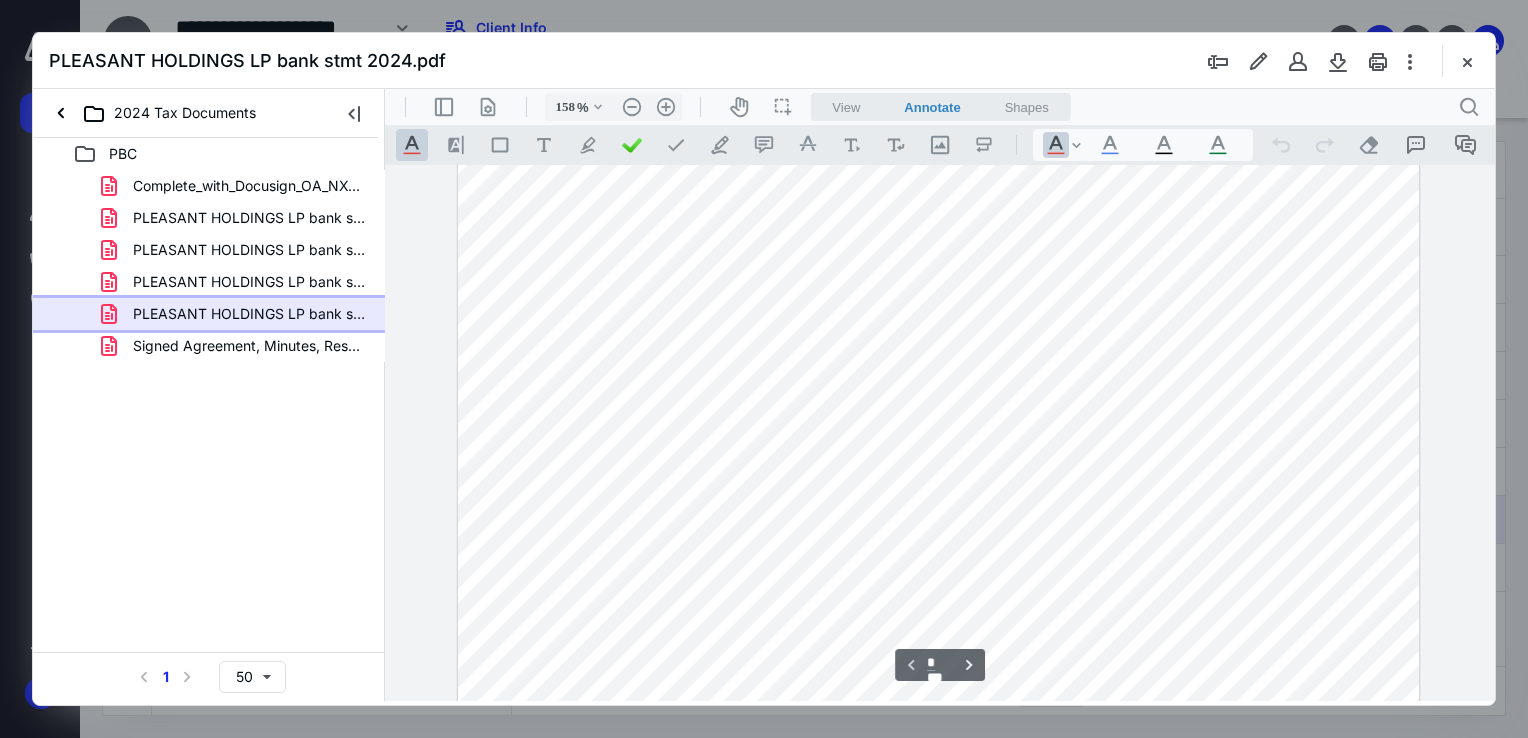scroll, scrollTop: 500, scrollLeft: 0, axis: vertical 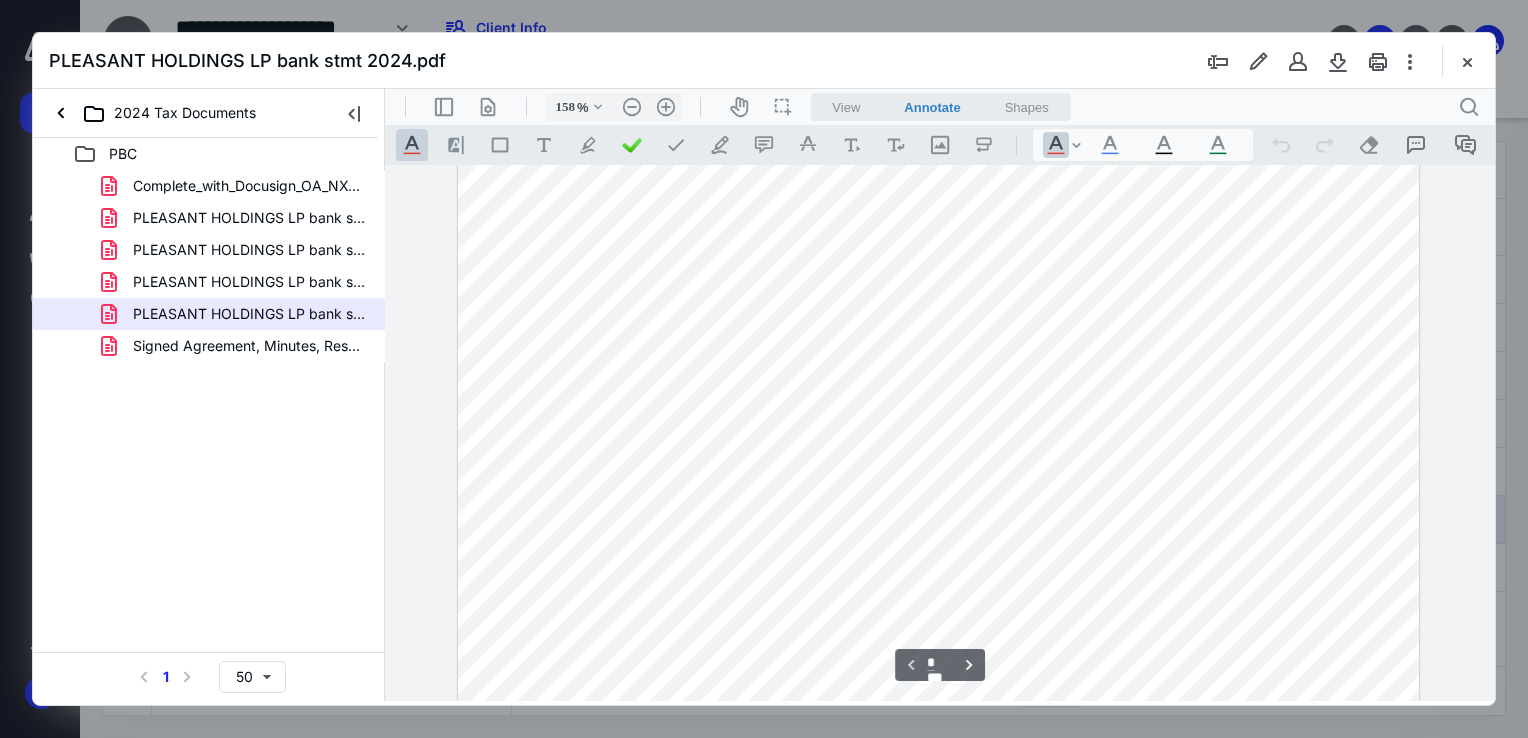drag, startPoint x: 698, startPoint y: 359, endPoint x: 809, endPoint y: 357, distance: 111.01801 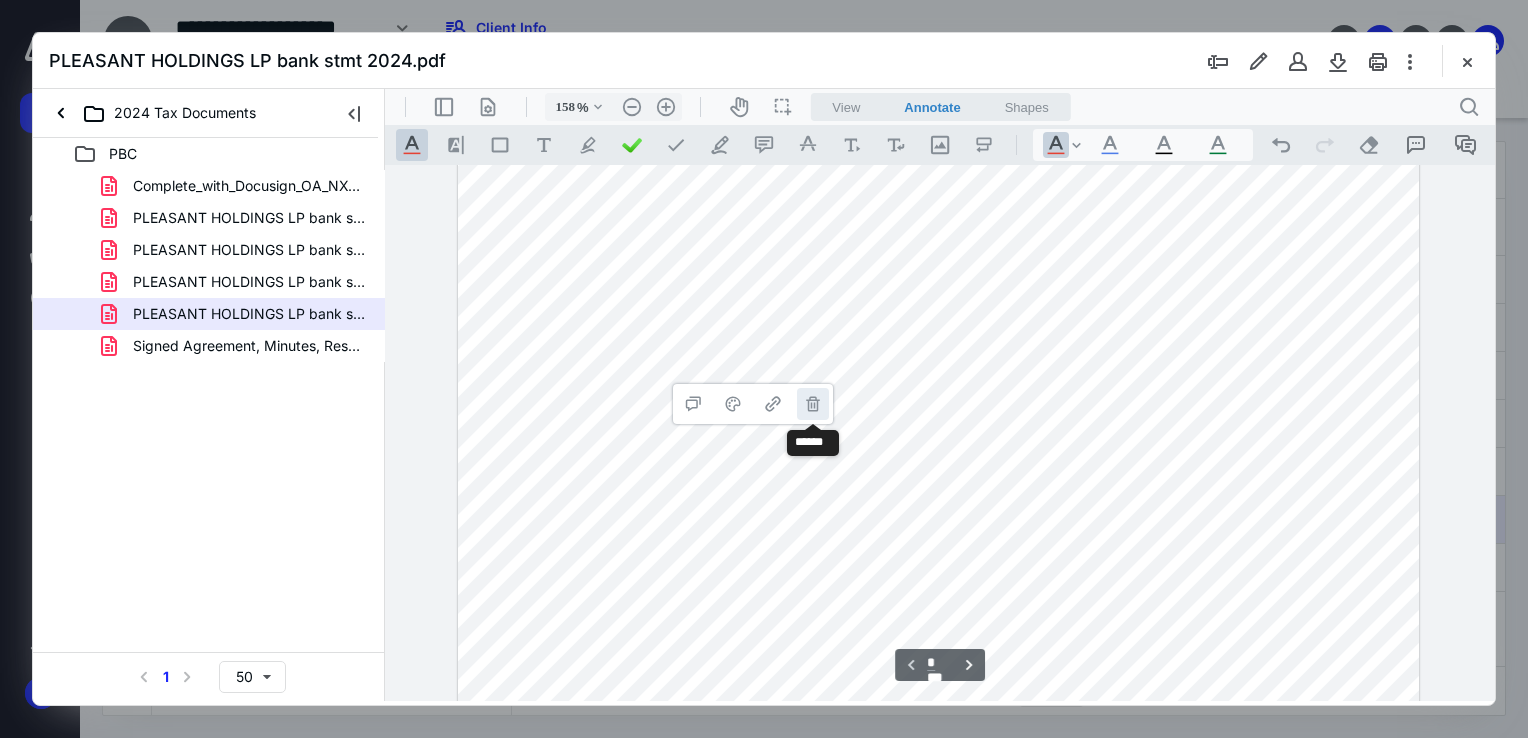 click on "**********" at bounding box center (813, 404) 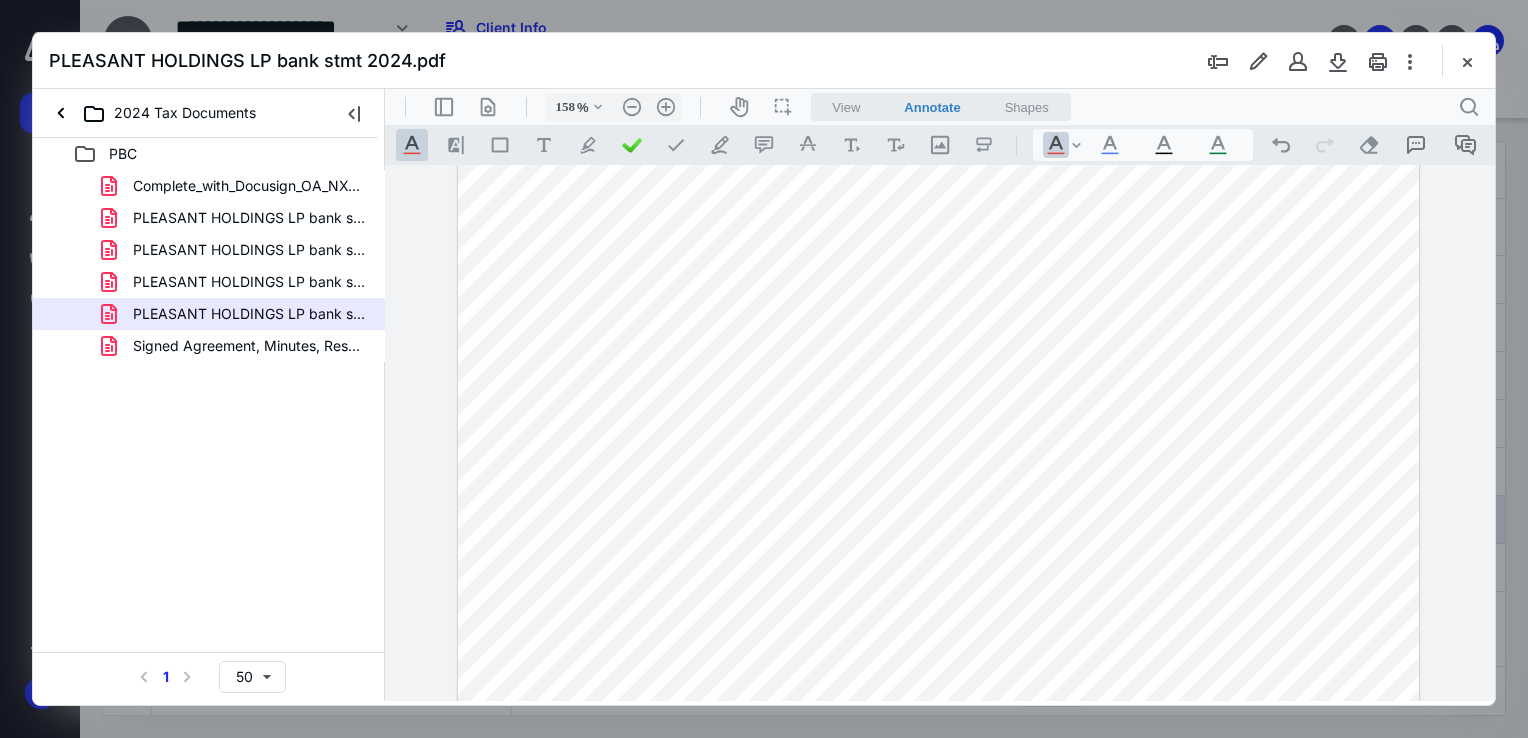 click at bounding box center (939, 293) 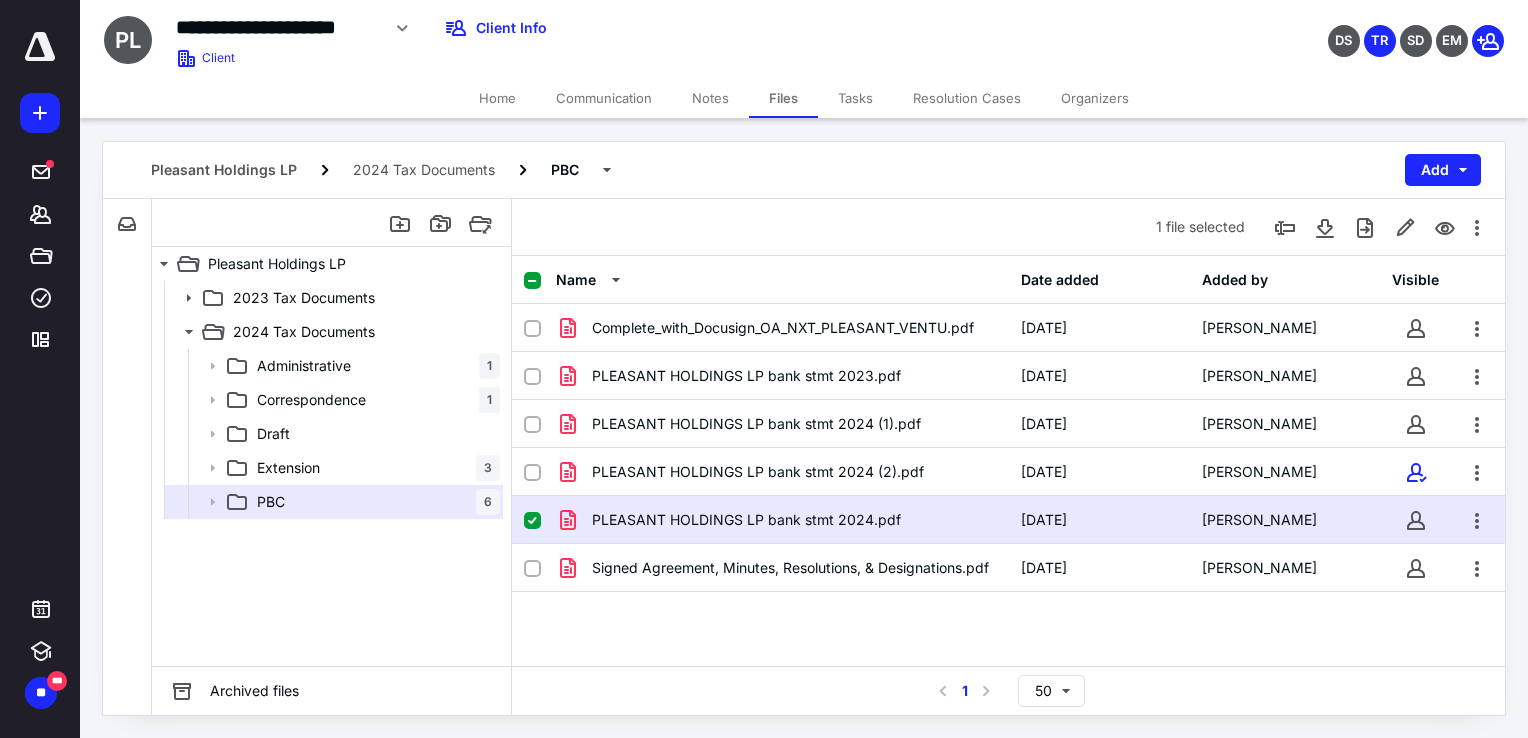 drag, startPoint x: 526, startPoint y: 522, endPoint x: 577, endPoint y: 501, distance: 55.154327 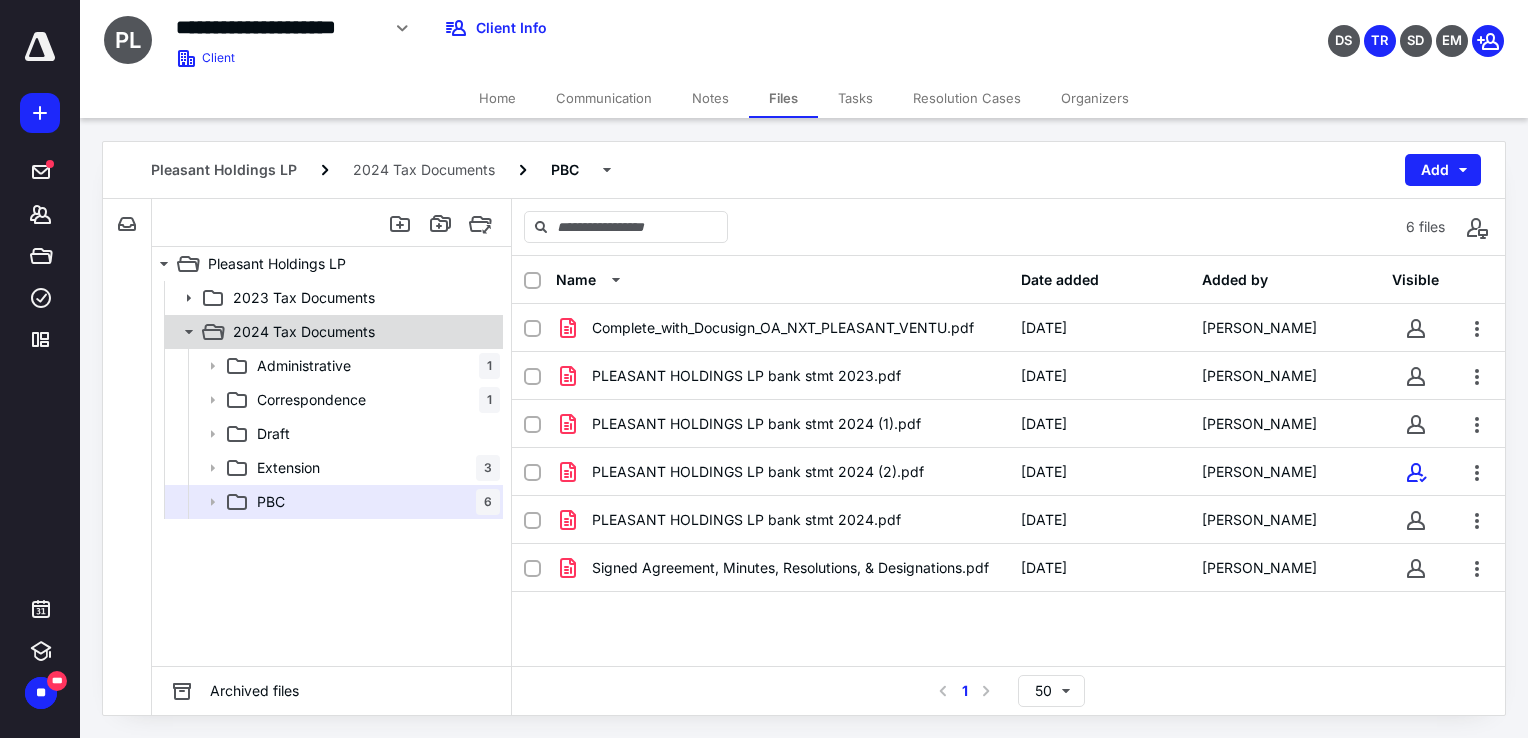 click 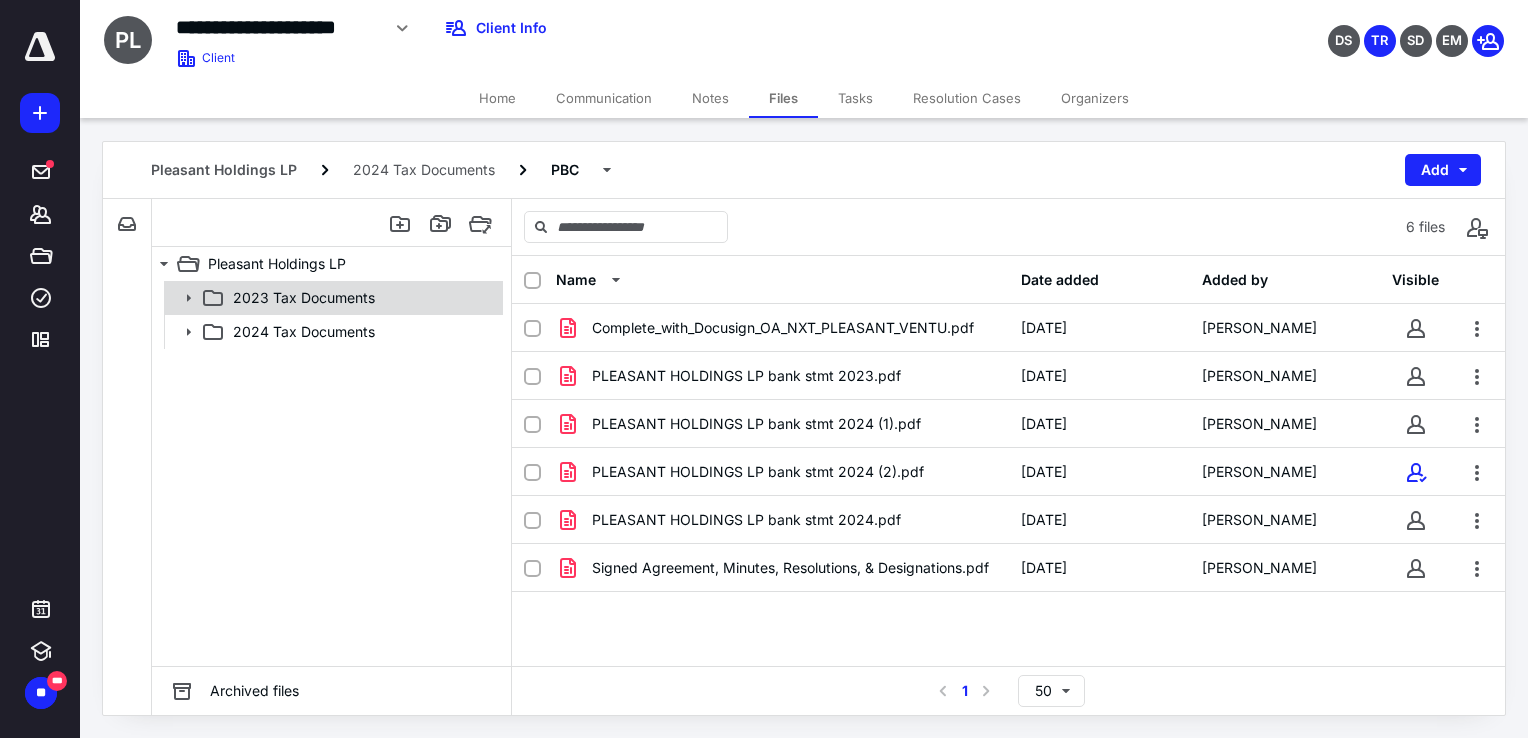 click on "2023 Tax Documents" at bounding box center (304, 298) 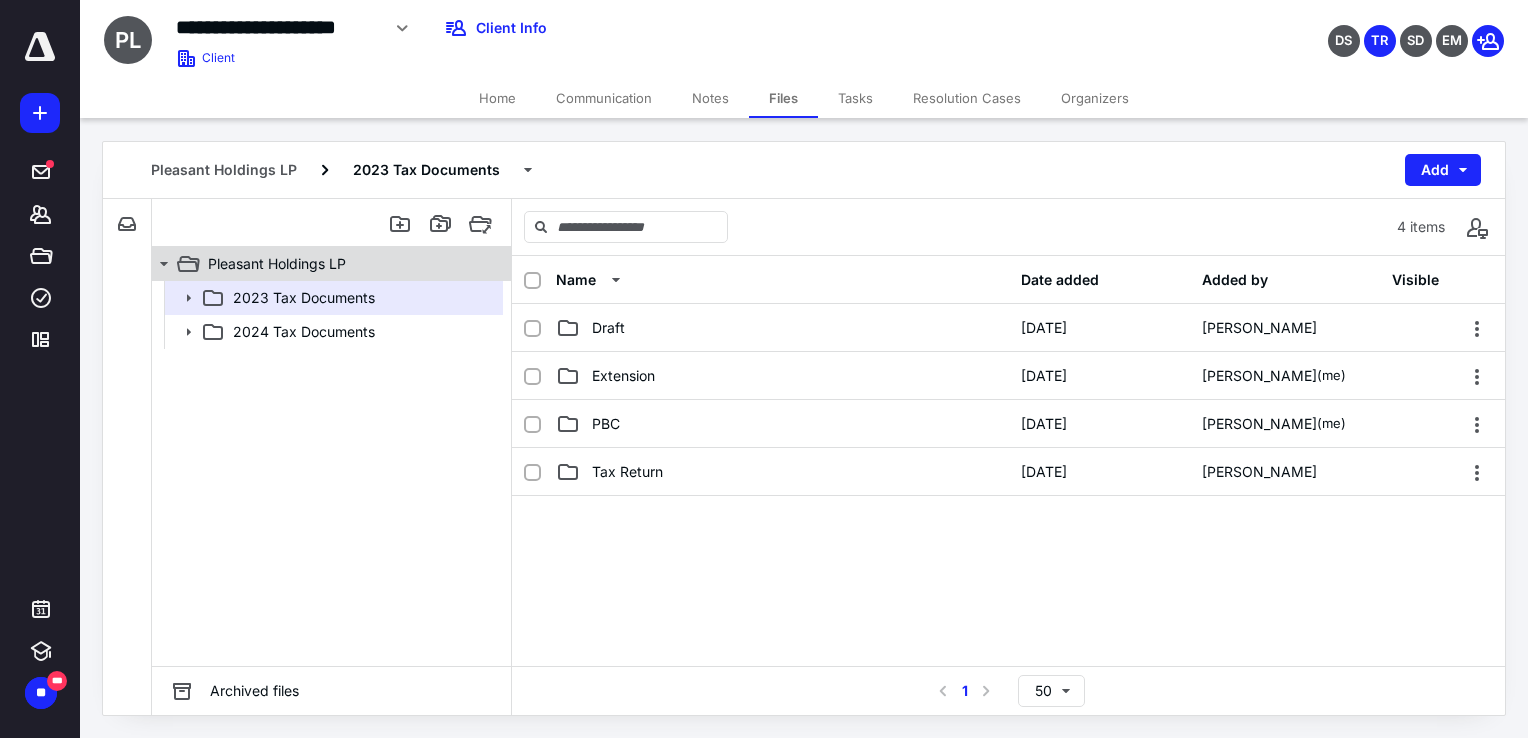 click on "Pleasant Holdings LP" at bounding box center (277, 264) 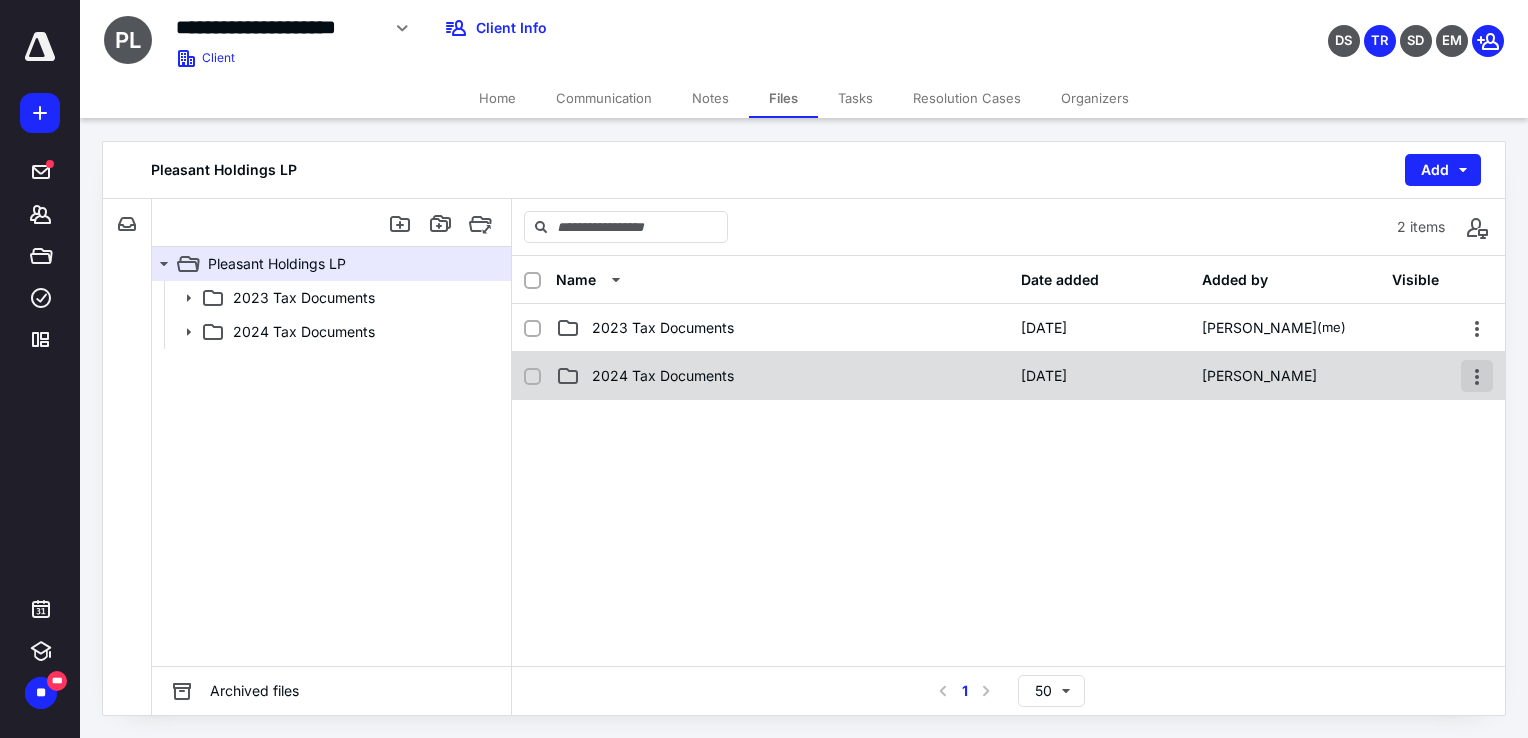click at bounding box center (1477, 376) 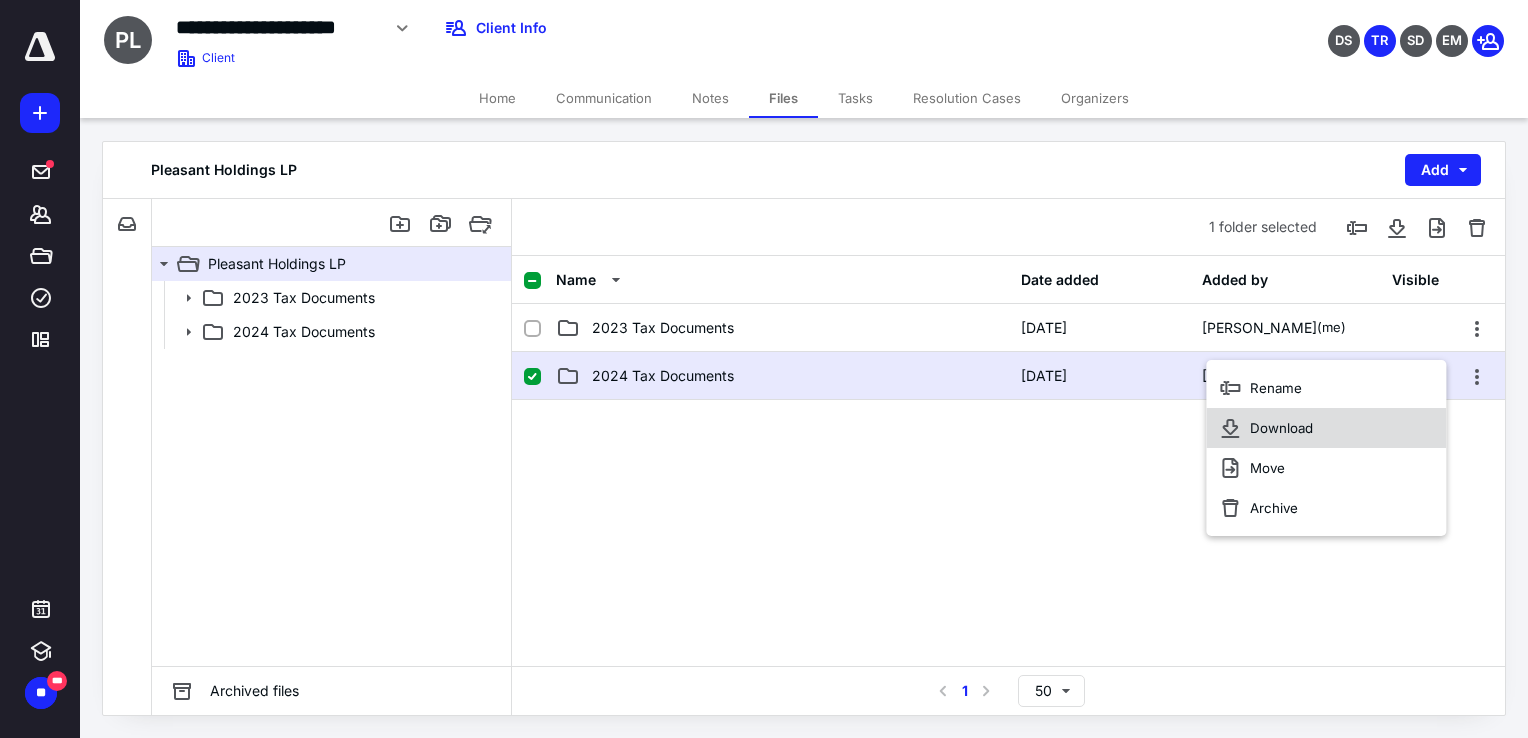 click on "Download" at bounding box center [1281, 428] 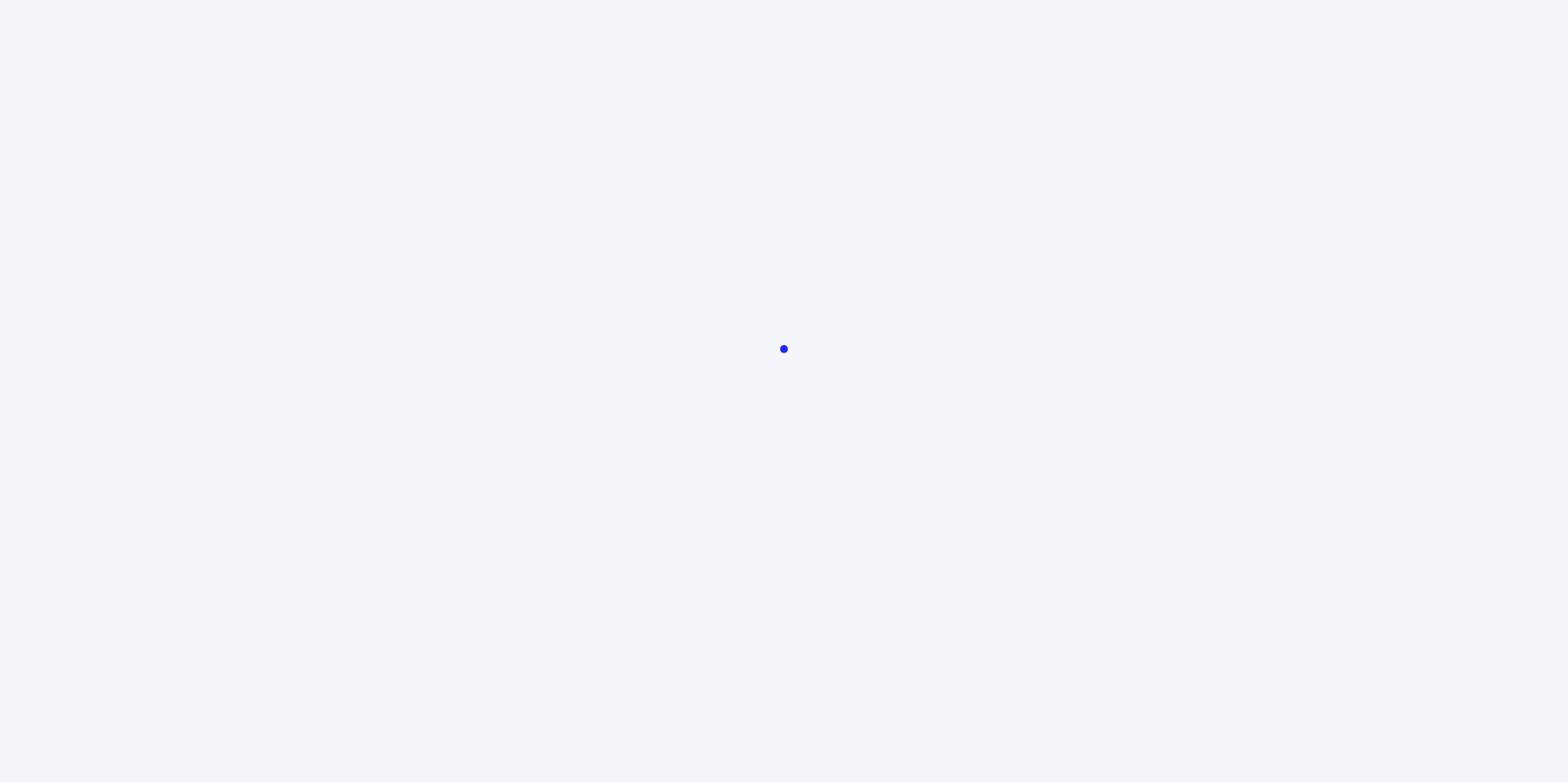 scroll, scrollTop: 0, scrollLeft: 0, axis: both 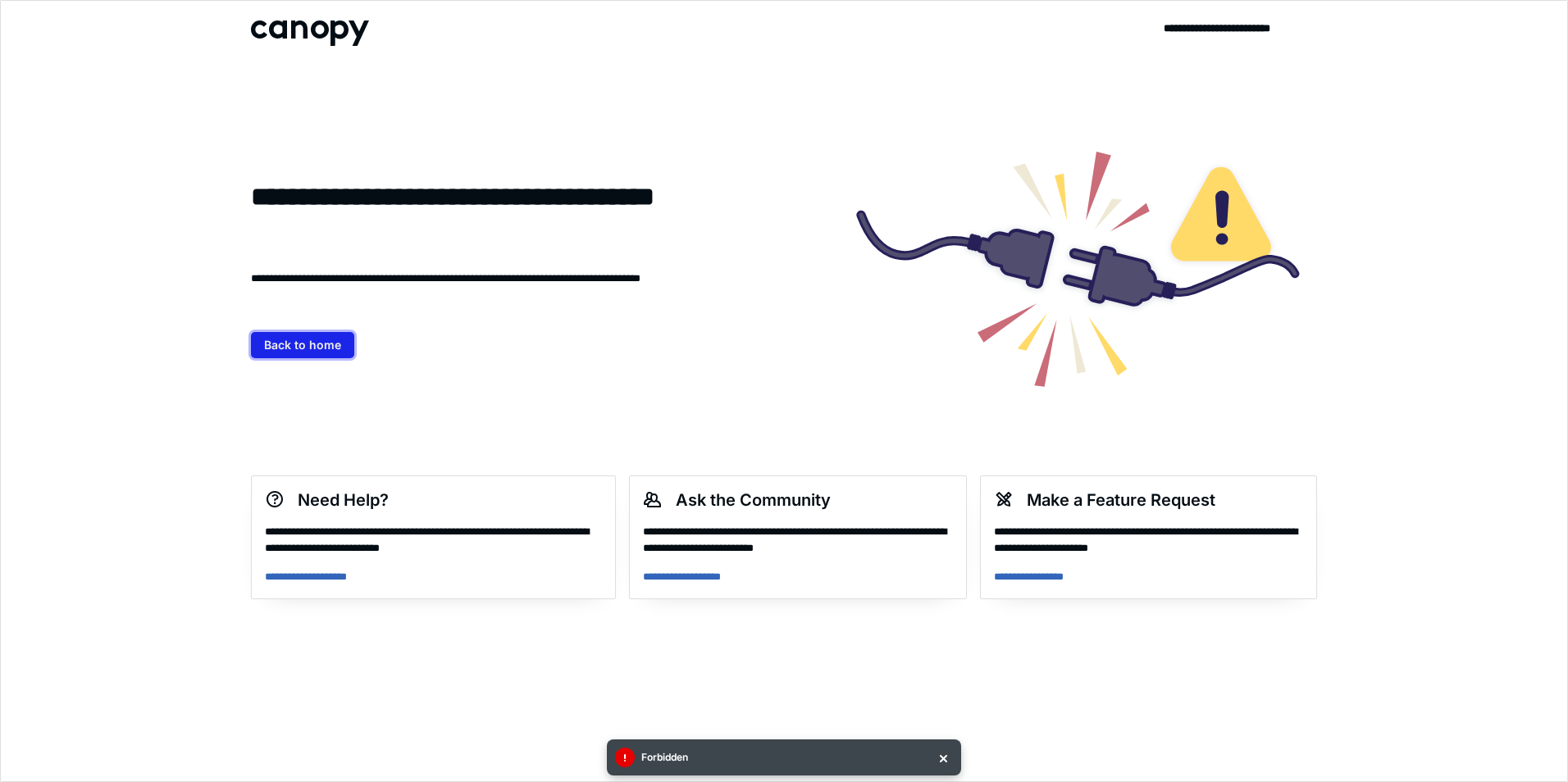click on "Back to home" at bounding box center (303, 345) 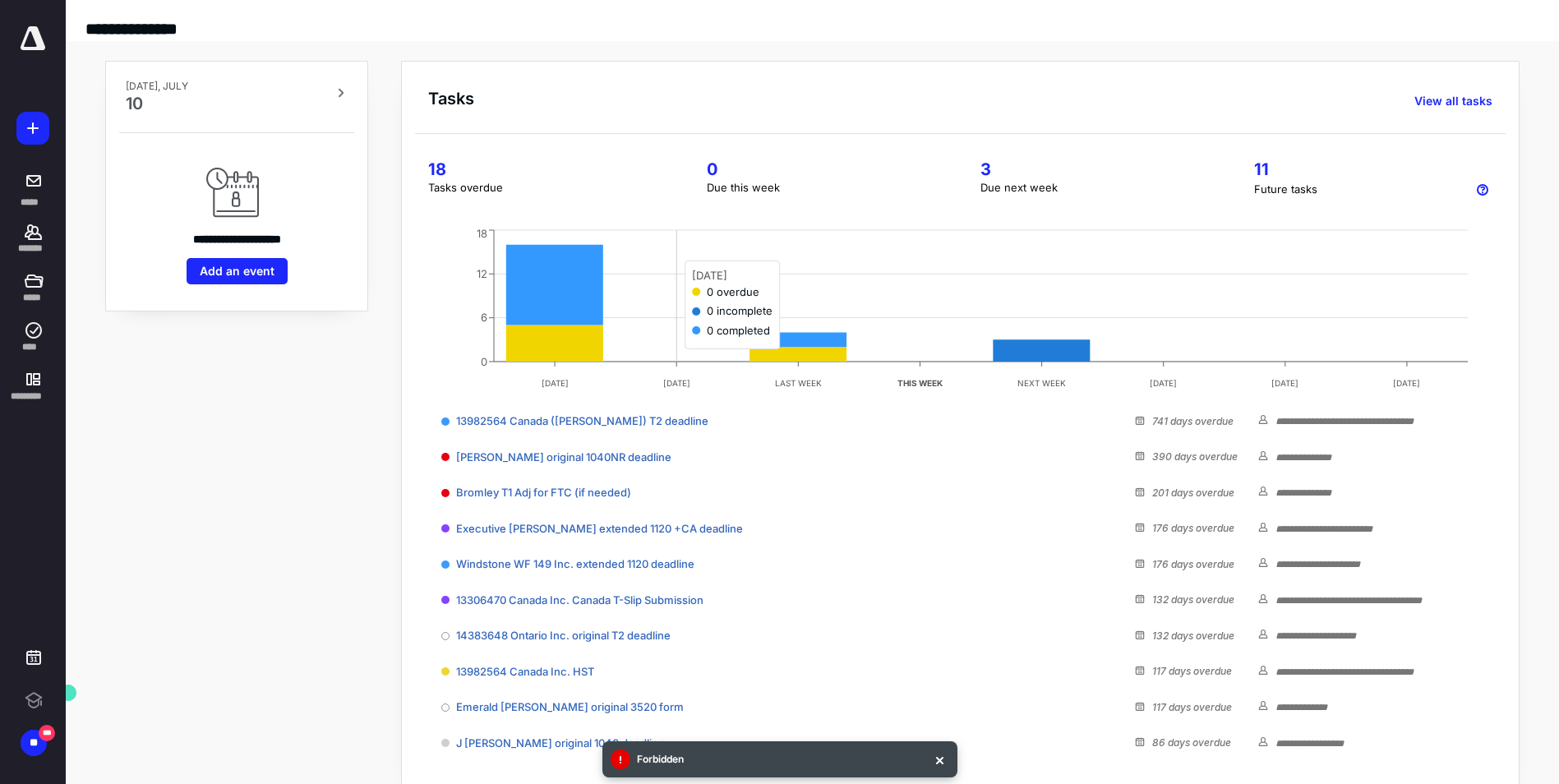 scroll, scrollTop: 0, scrollLeft: 0, axis: both 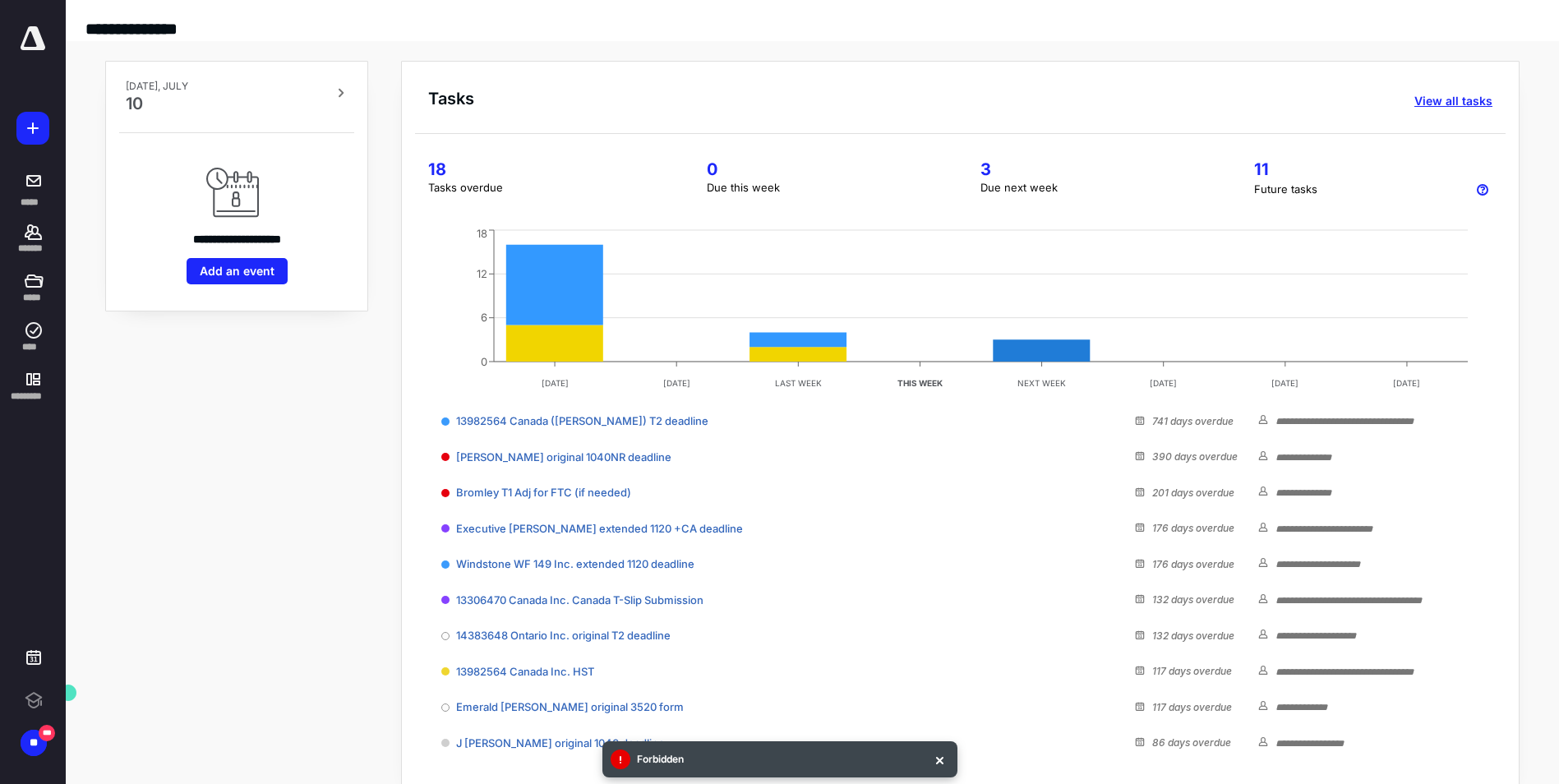click on "View all tasks" at bounding box center (1453, 101) 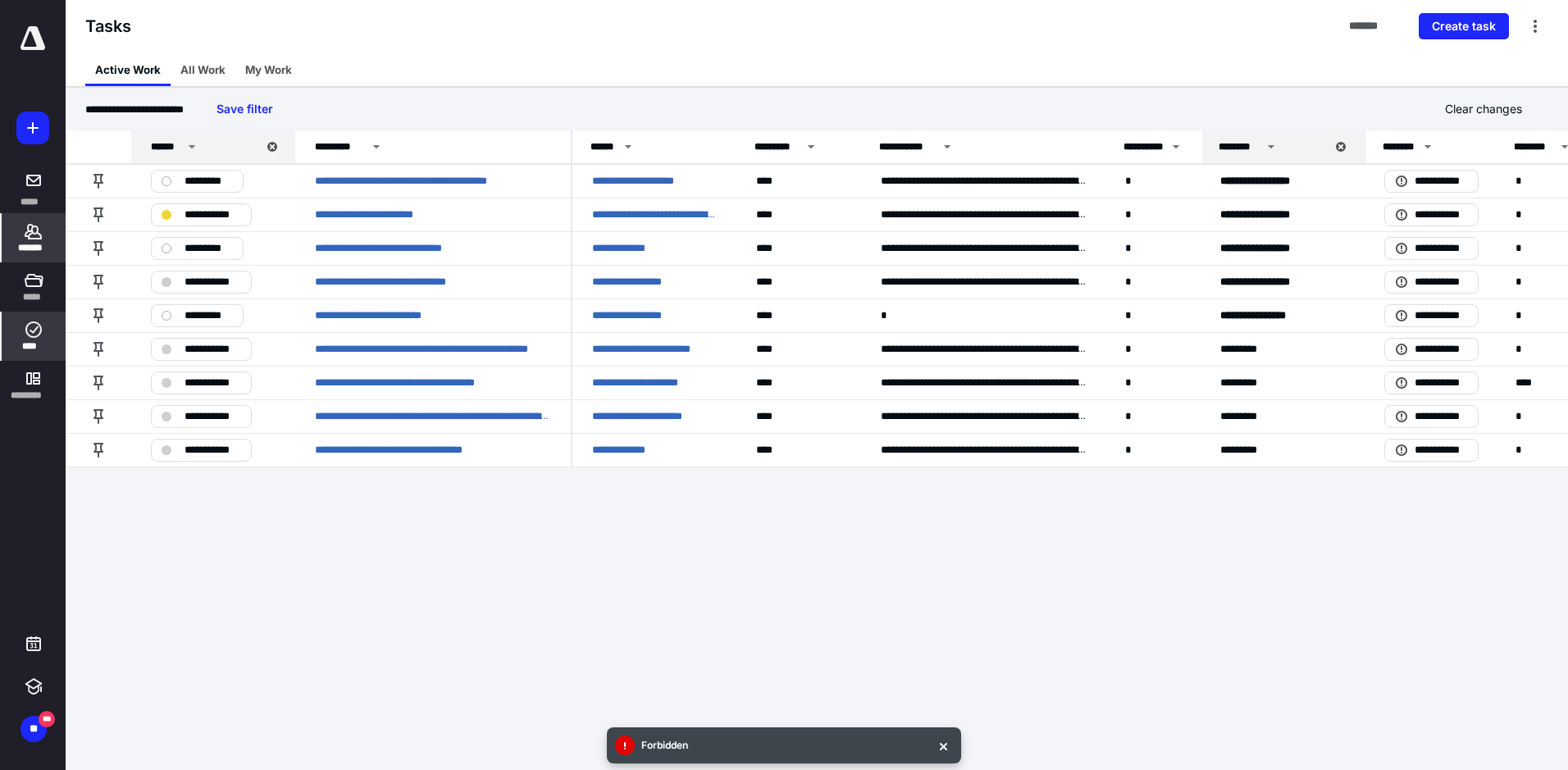 click on "*******" at bounding box center [34, 238] 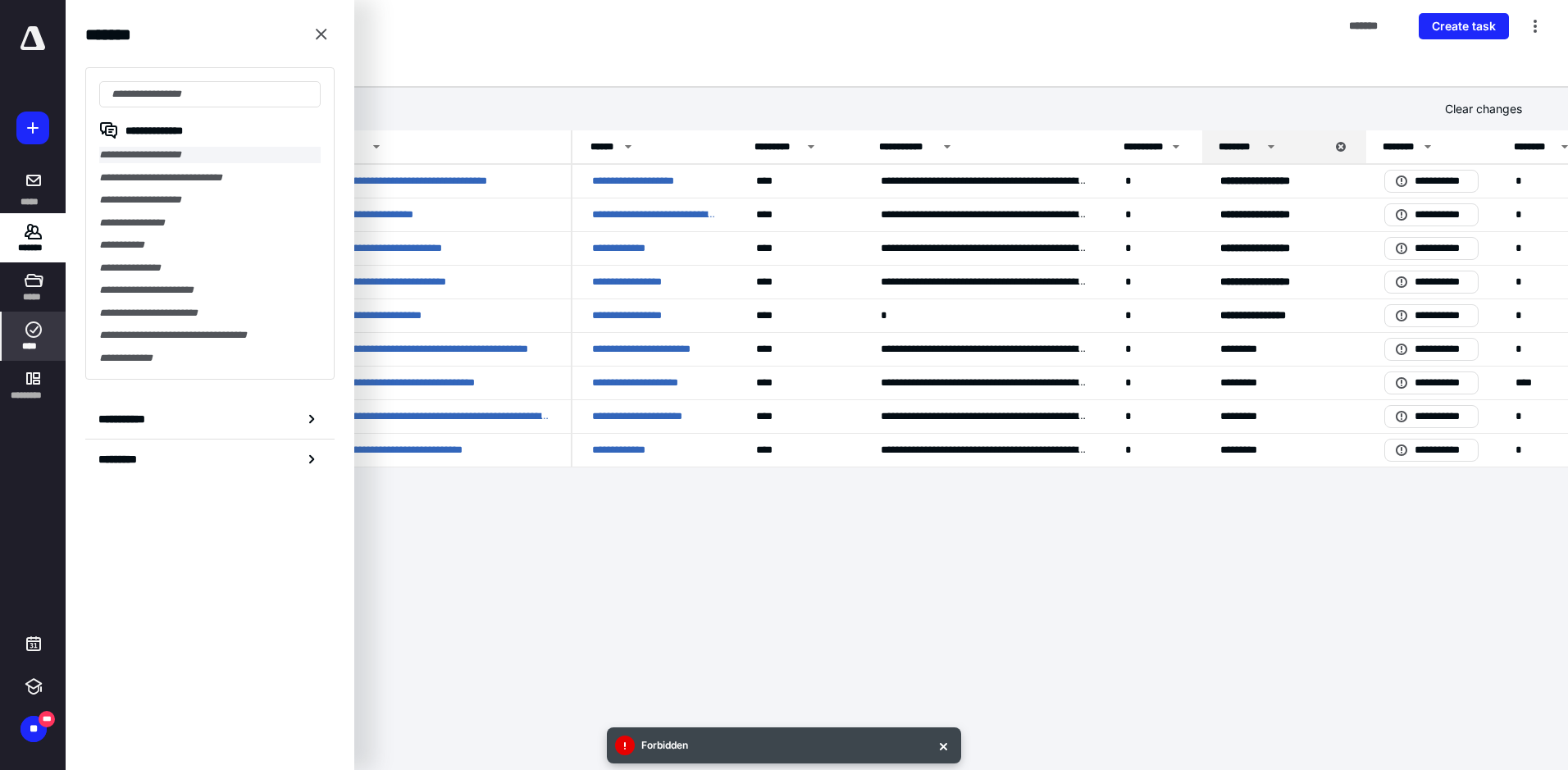 click on "**********" at bounding box center (210, 155) 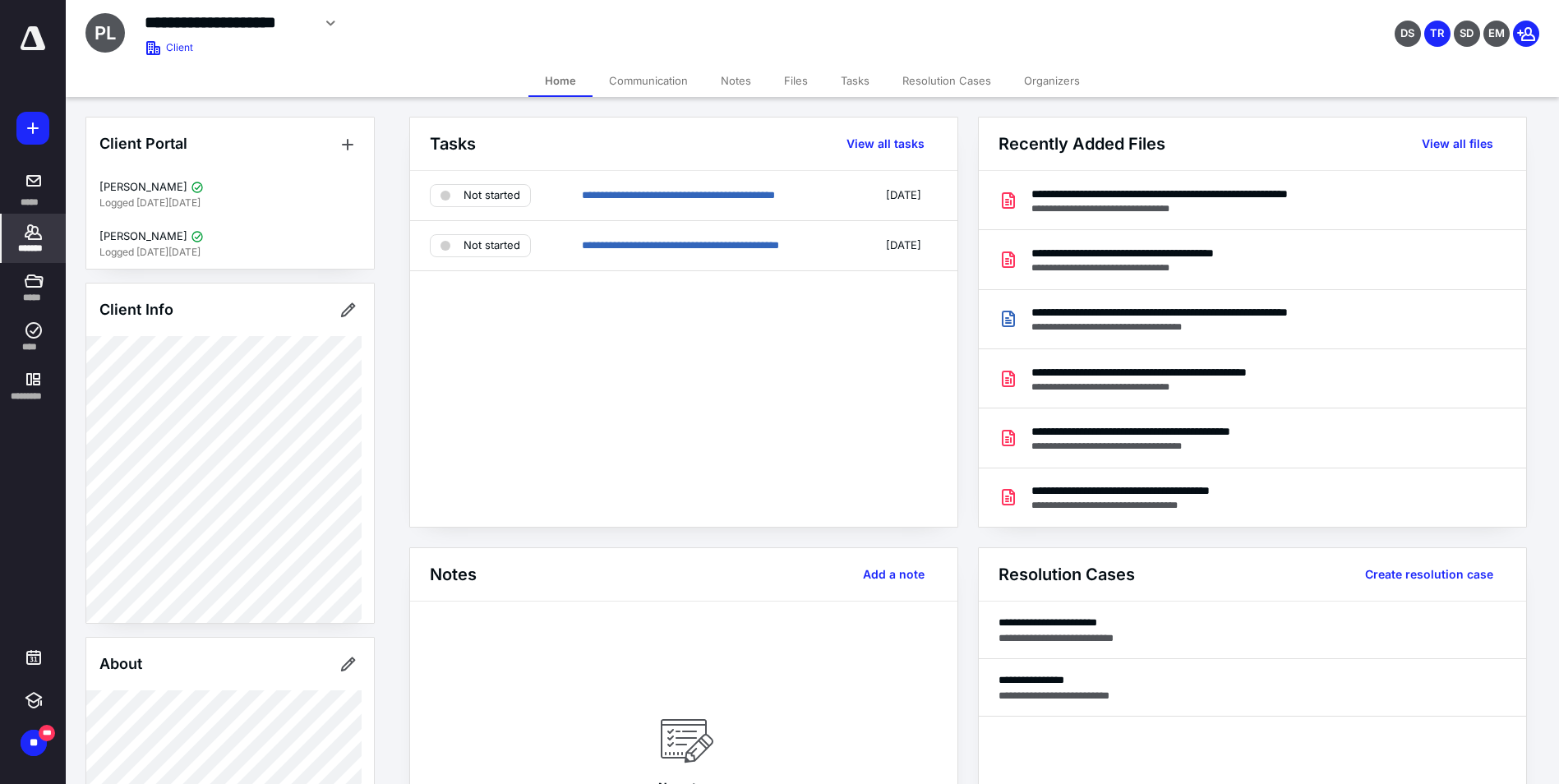 click on "*******" at bounding box center [34, 238] 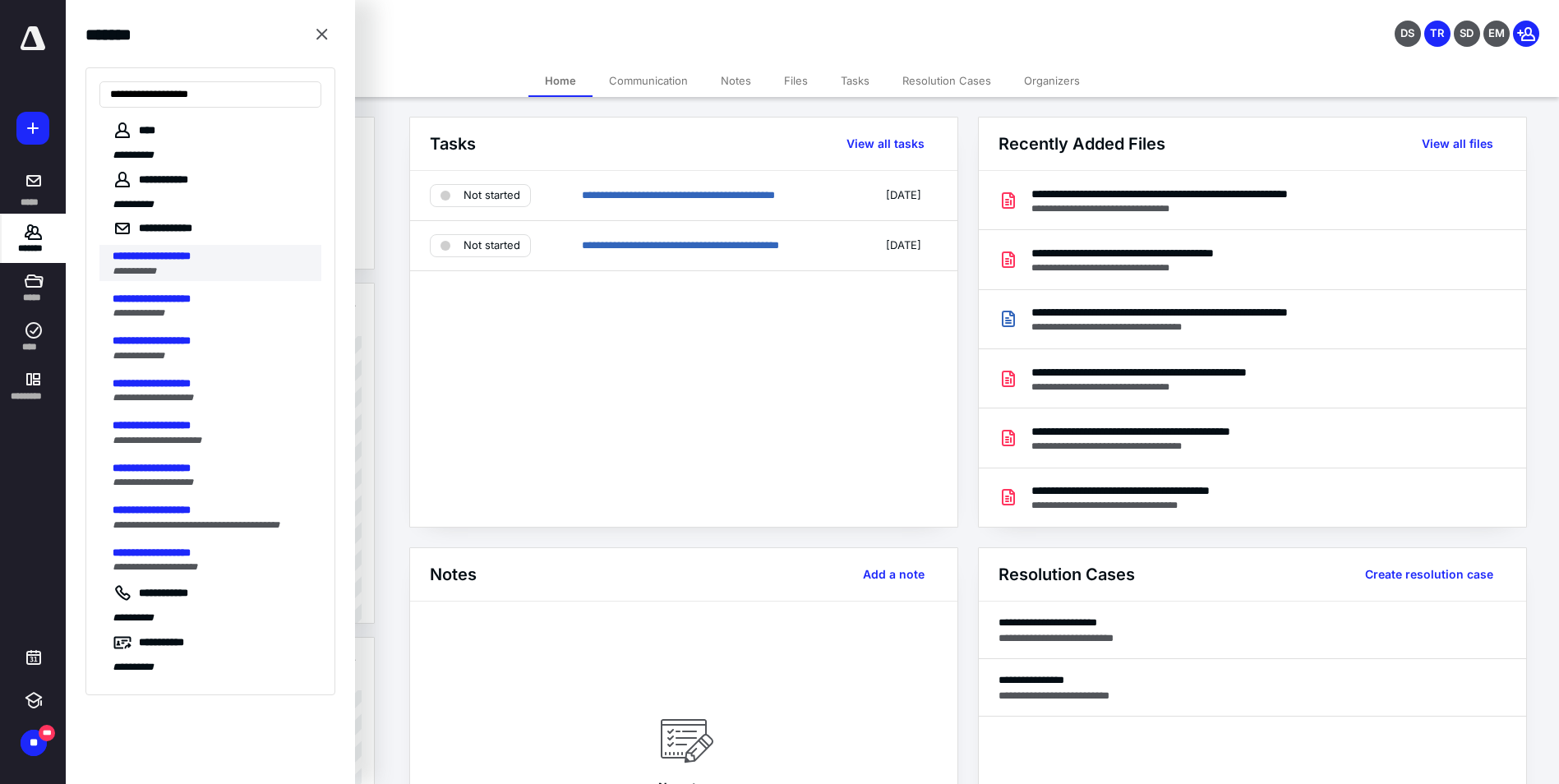 type on "**********" 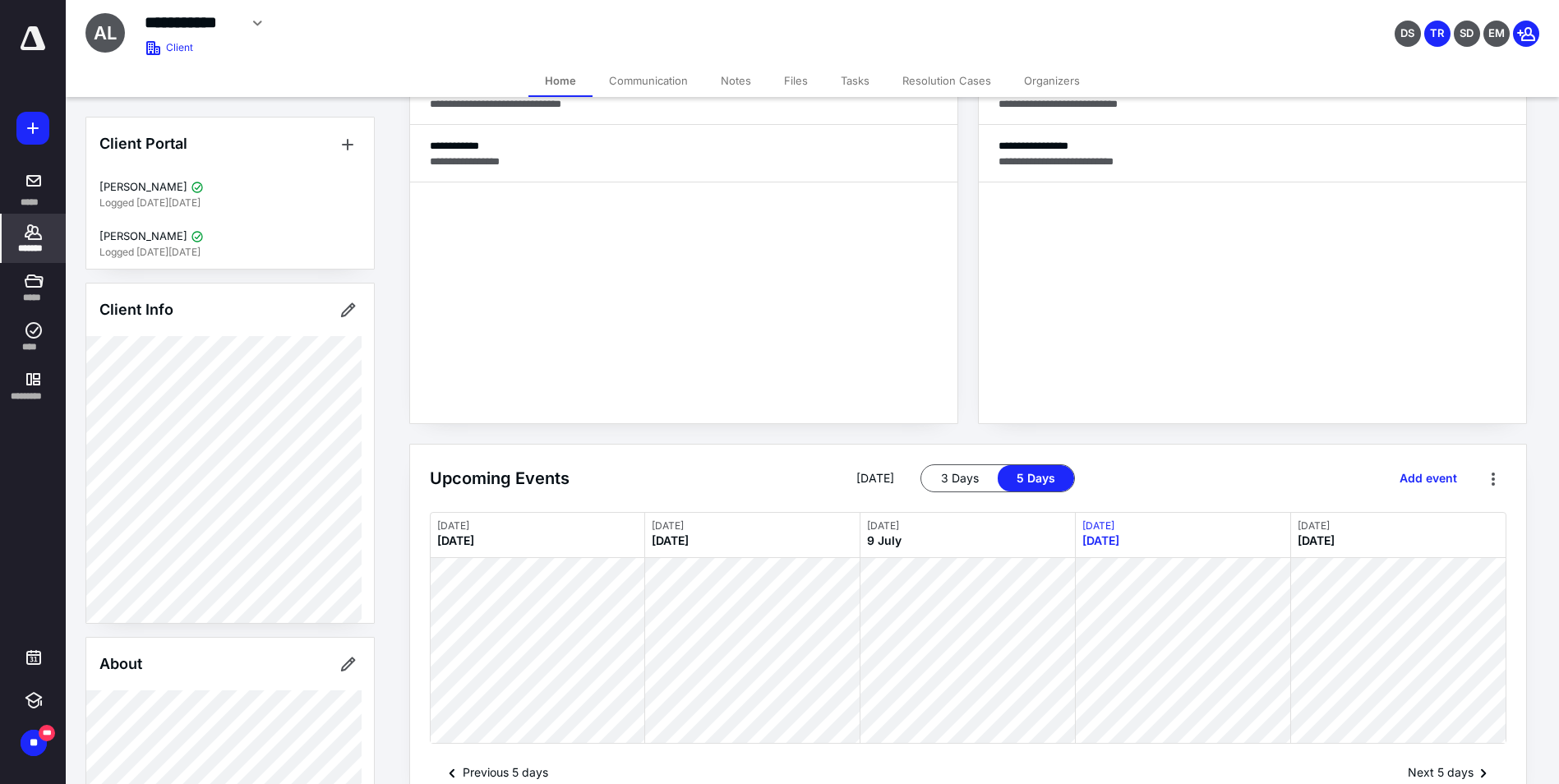 scroll, scrollTop: 572, scrollLeft: 0, axis: vertical 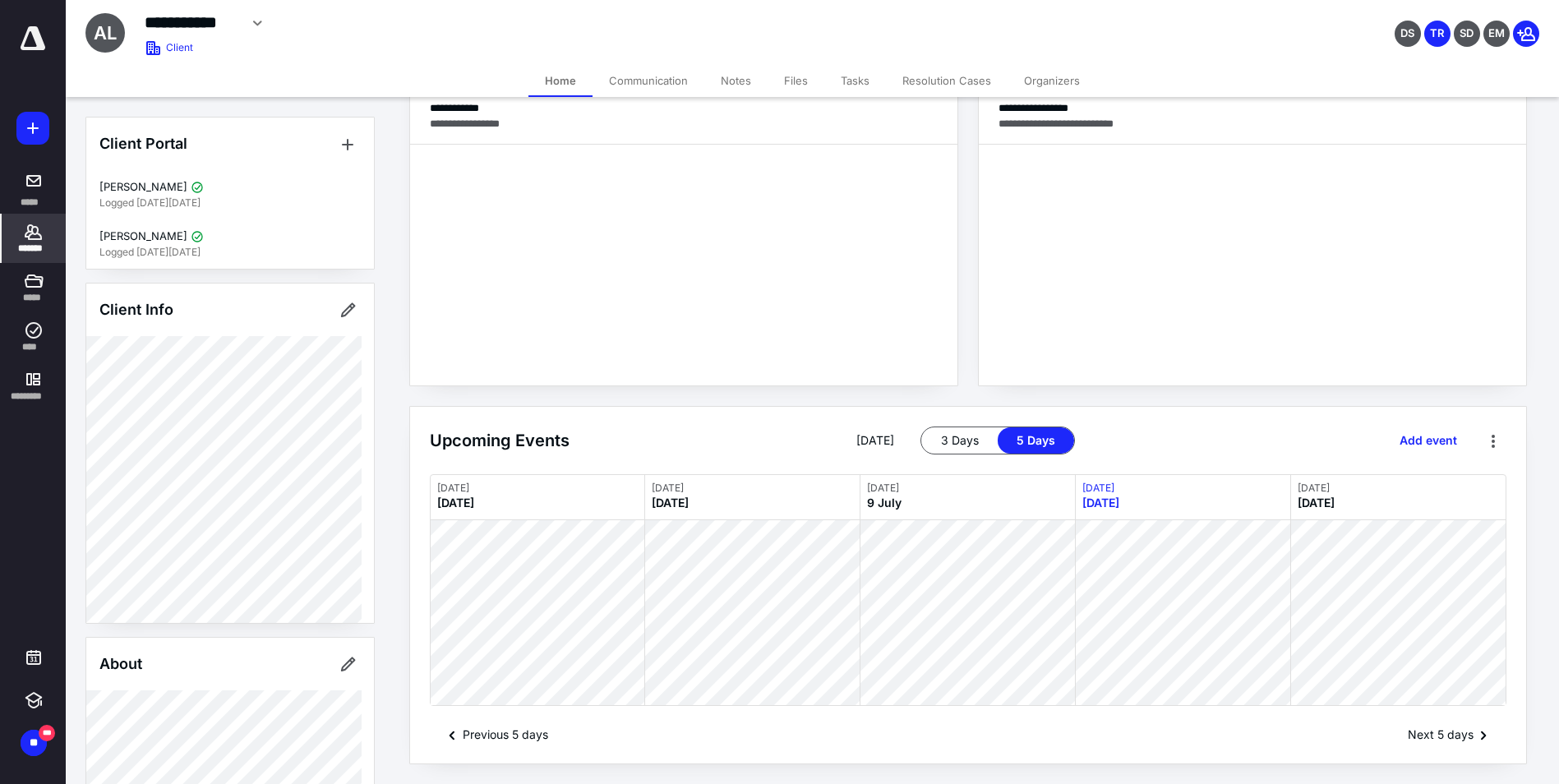 click on "Files" at bounding box center (796, 81) 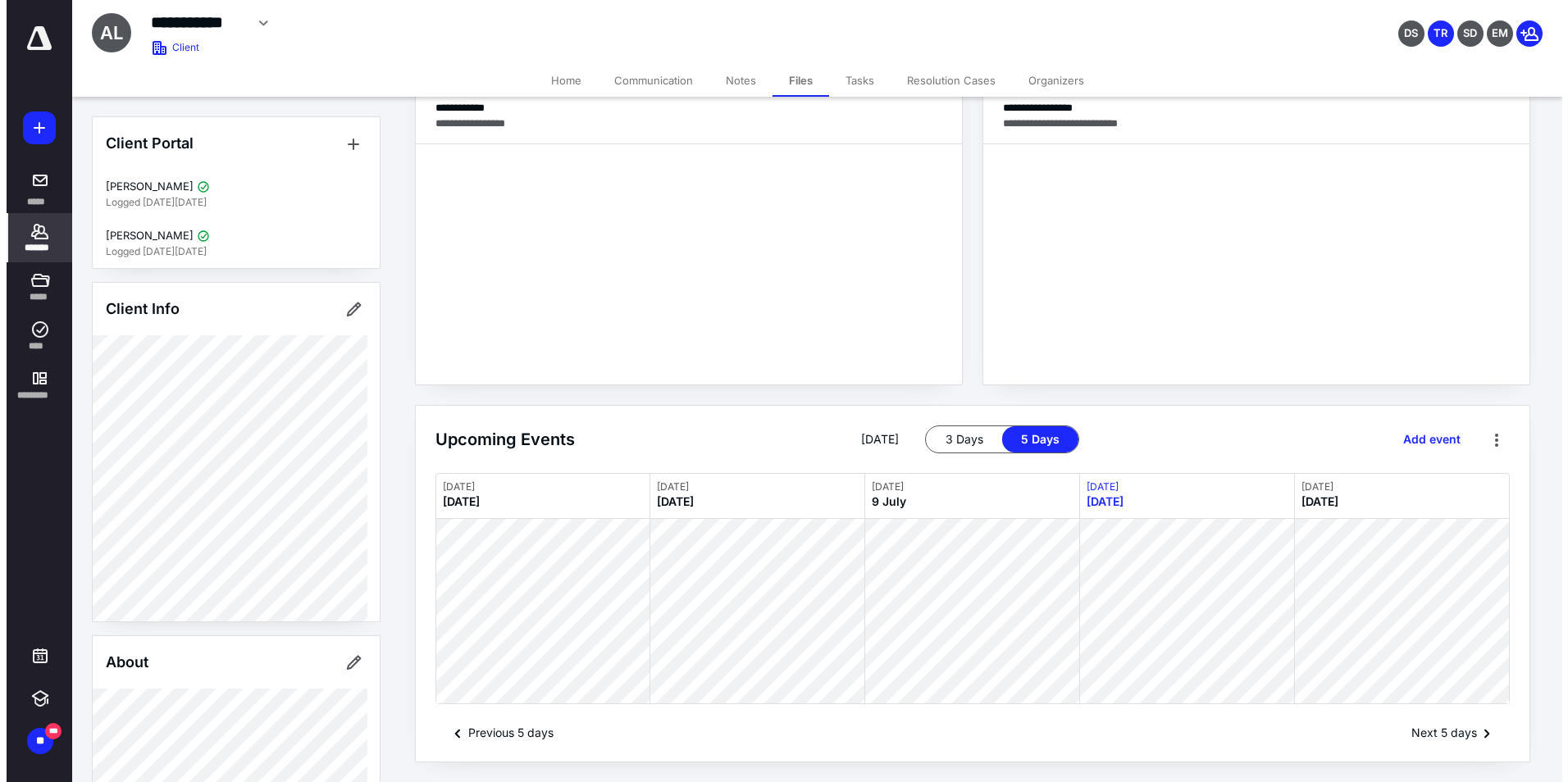scroll, scrollTop: 0, scrollLeft: 0, axis: both 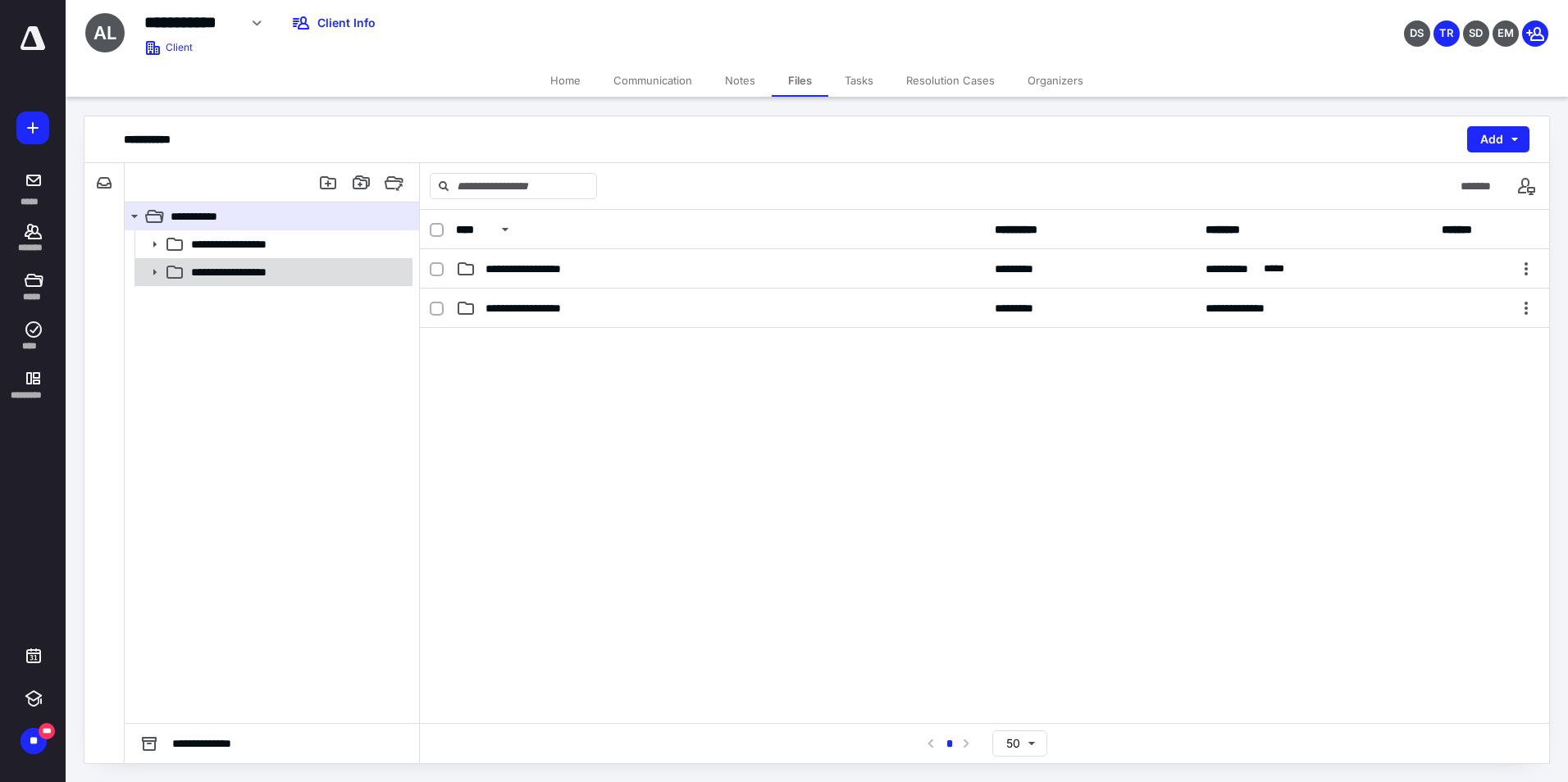 click at bounding box center (149, 272) 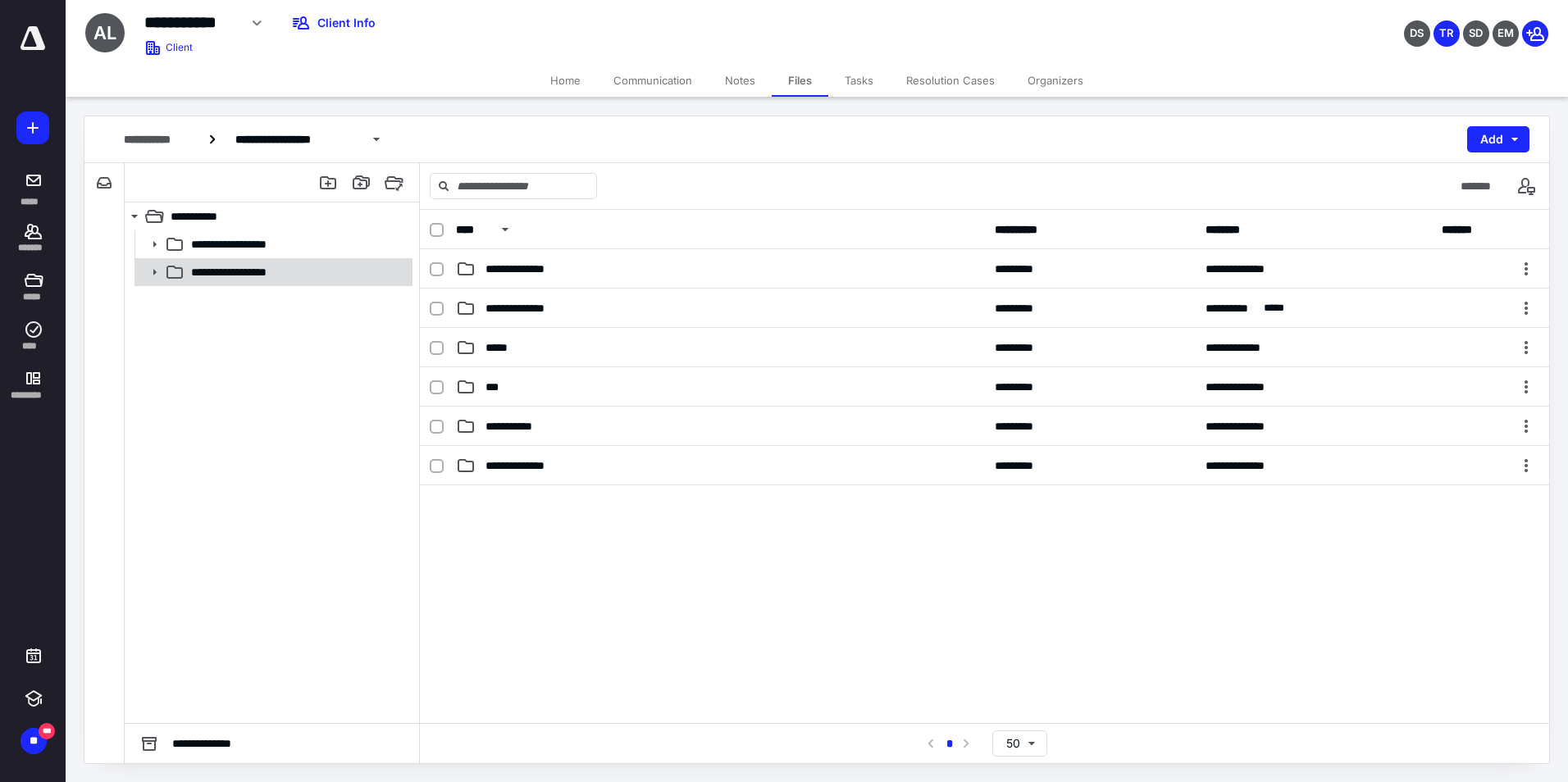 click 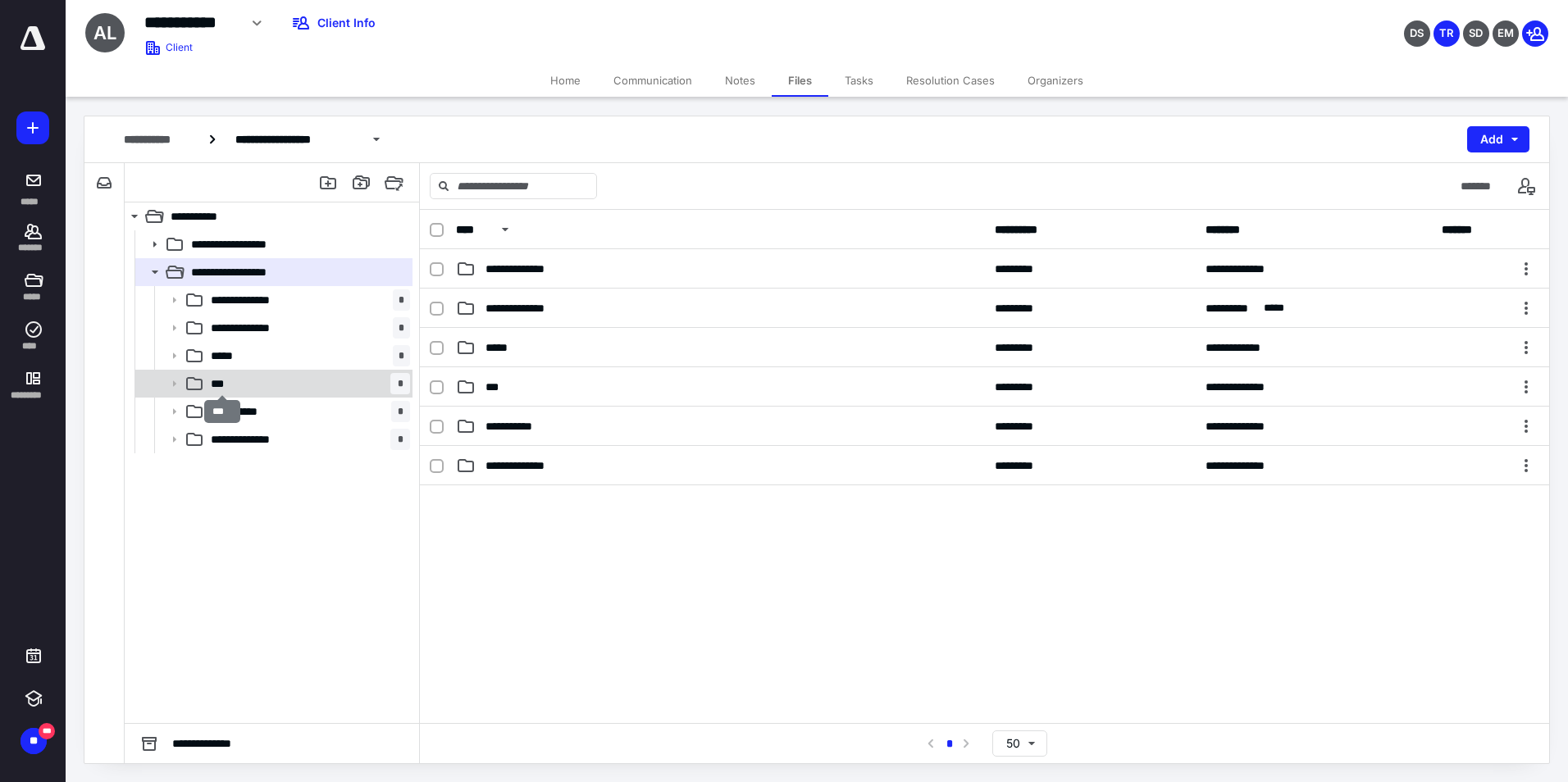 click on "***" at bounding box center [222, 384] 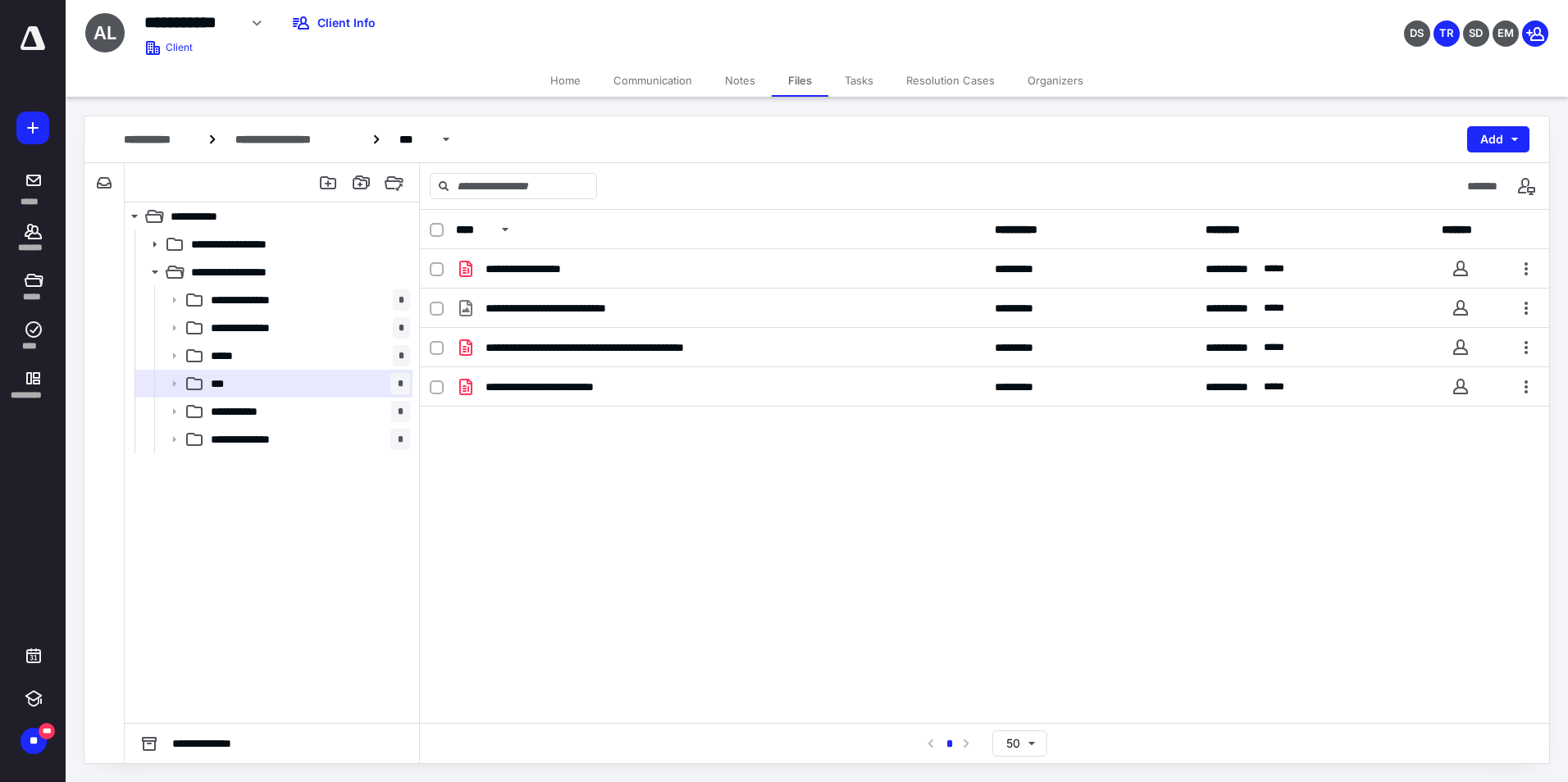 click on "**********" at bounding box center (984, 466) 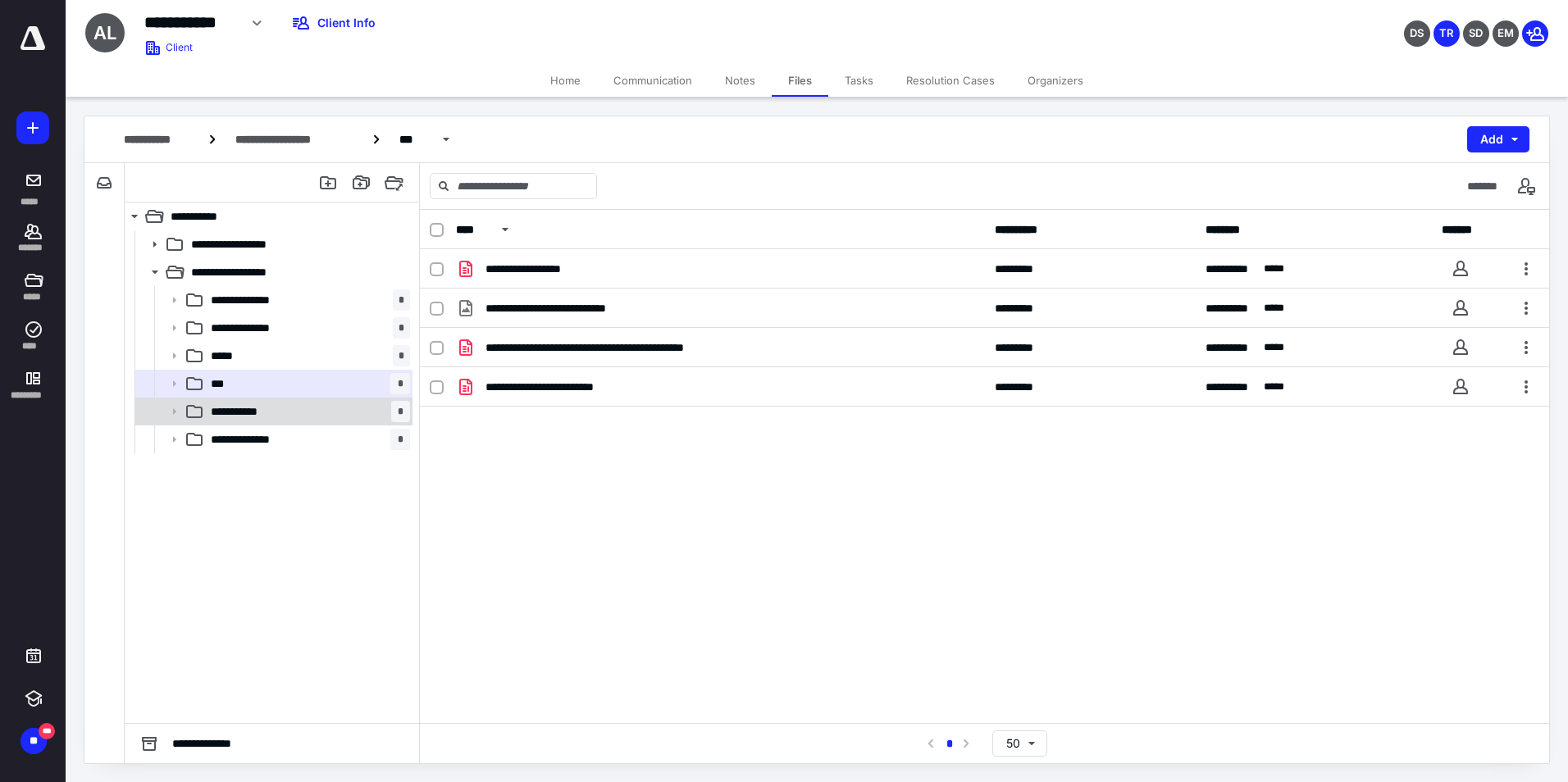 click on "**********" at bounding box center [307, 411] 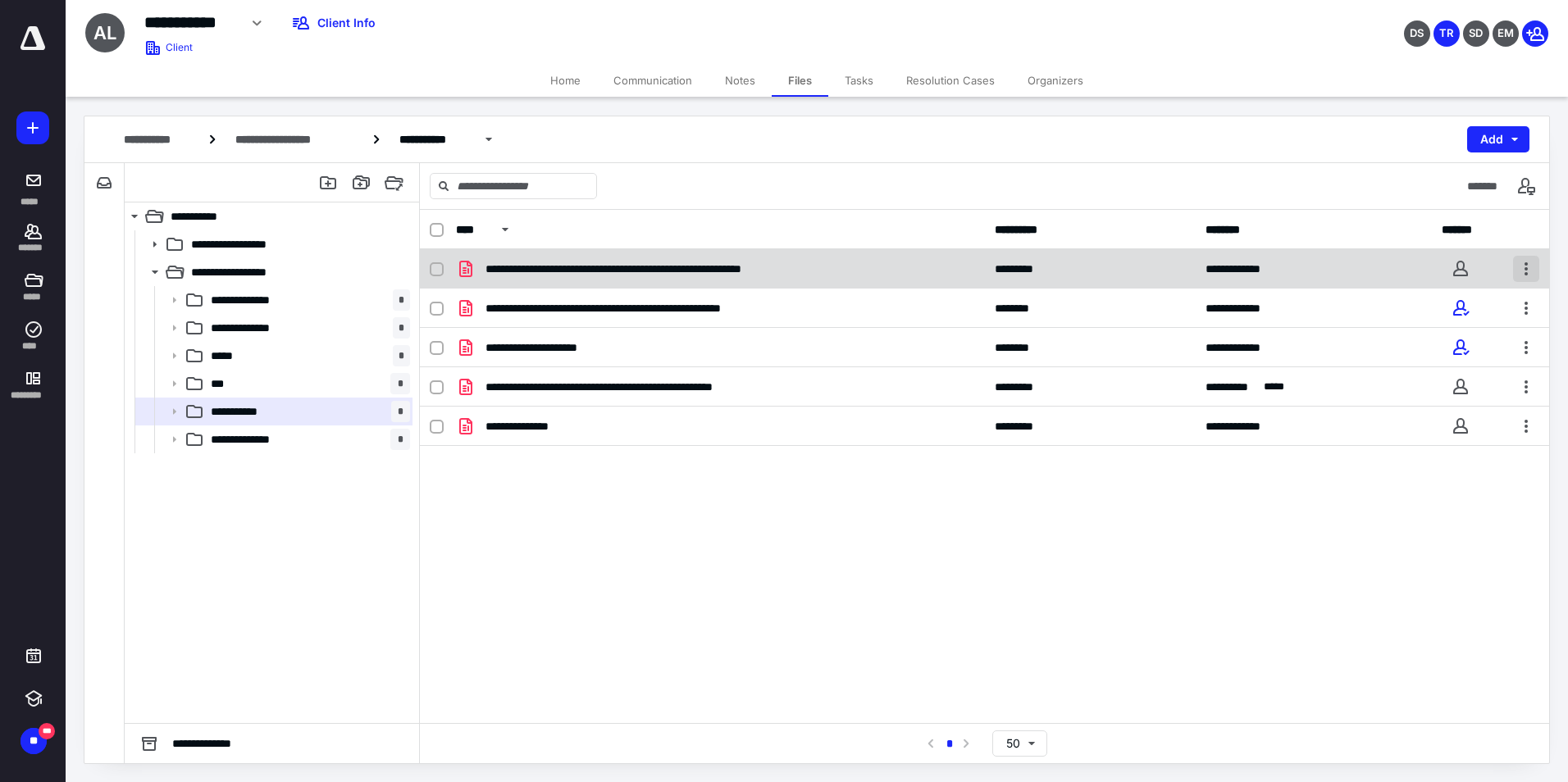 click at bounding box center [1526, 269] 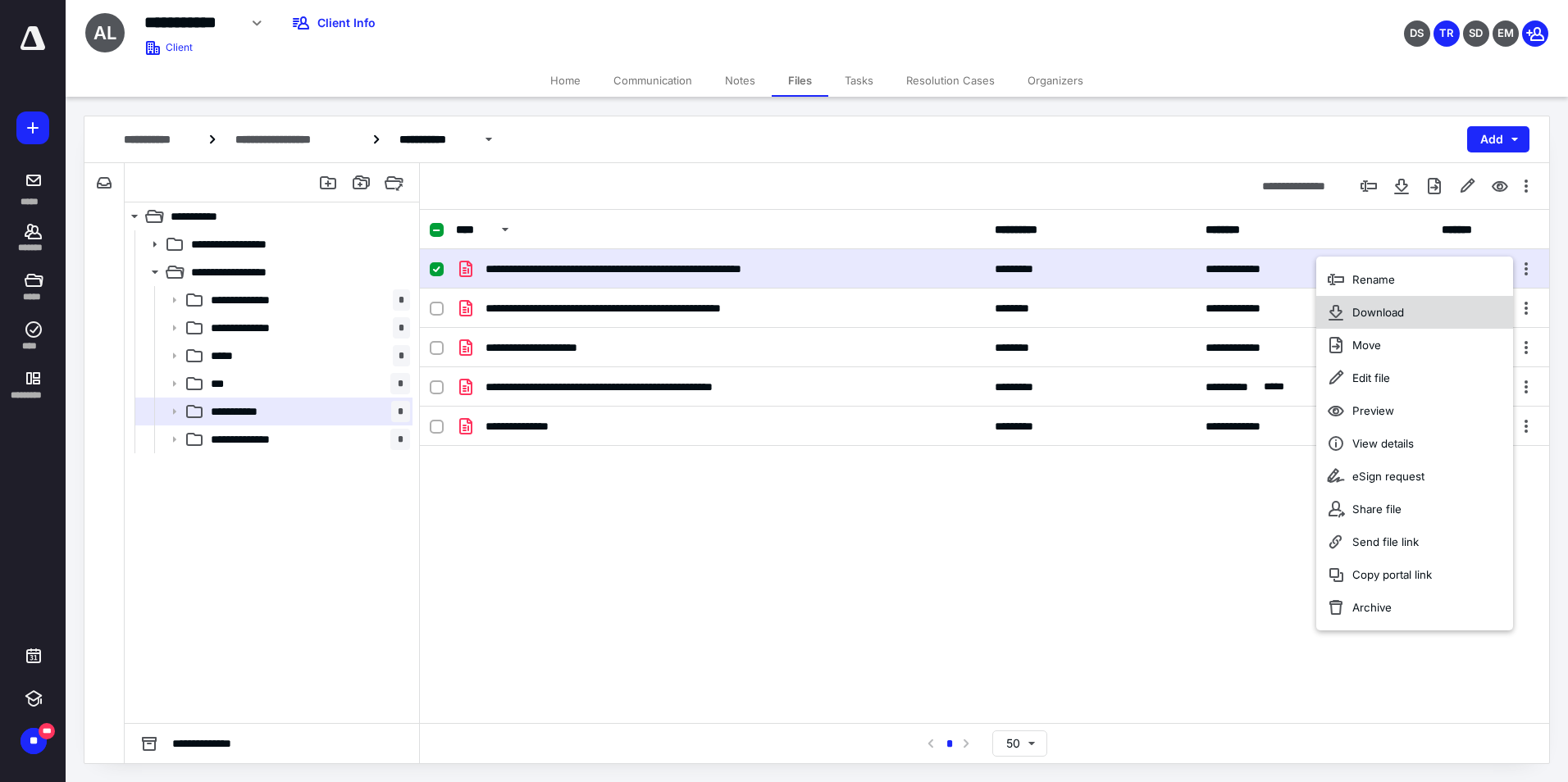 click on "Download" at bounding box center (1415, 312) 